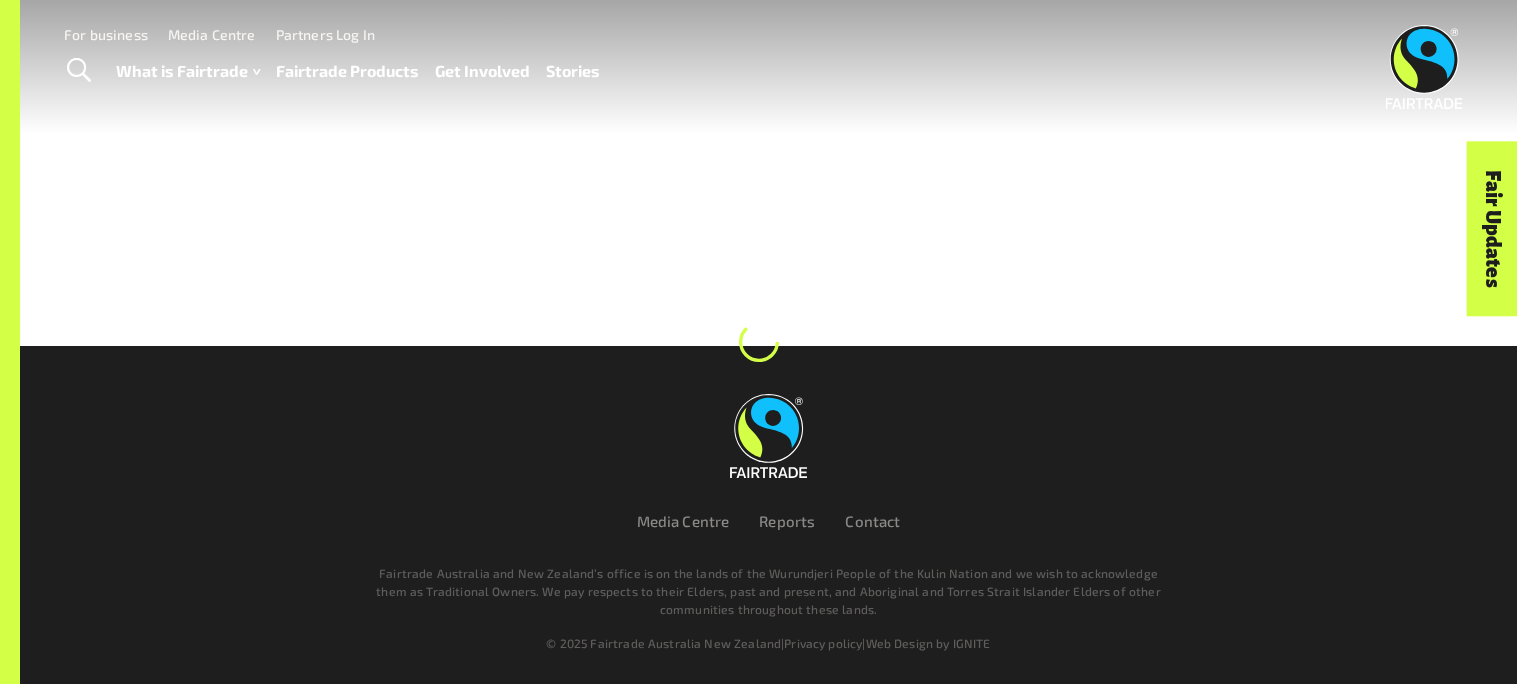 scroll, scrollTop: 0, scrollLeft: 0, axis: both 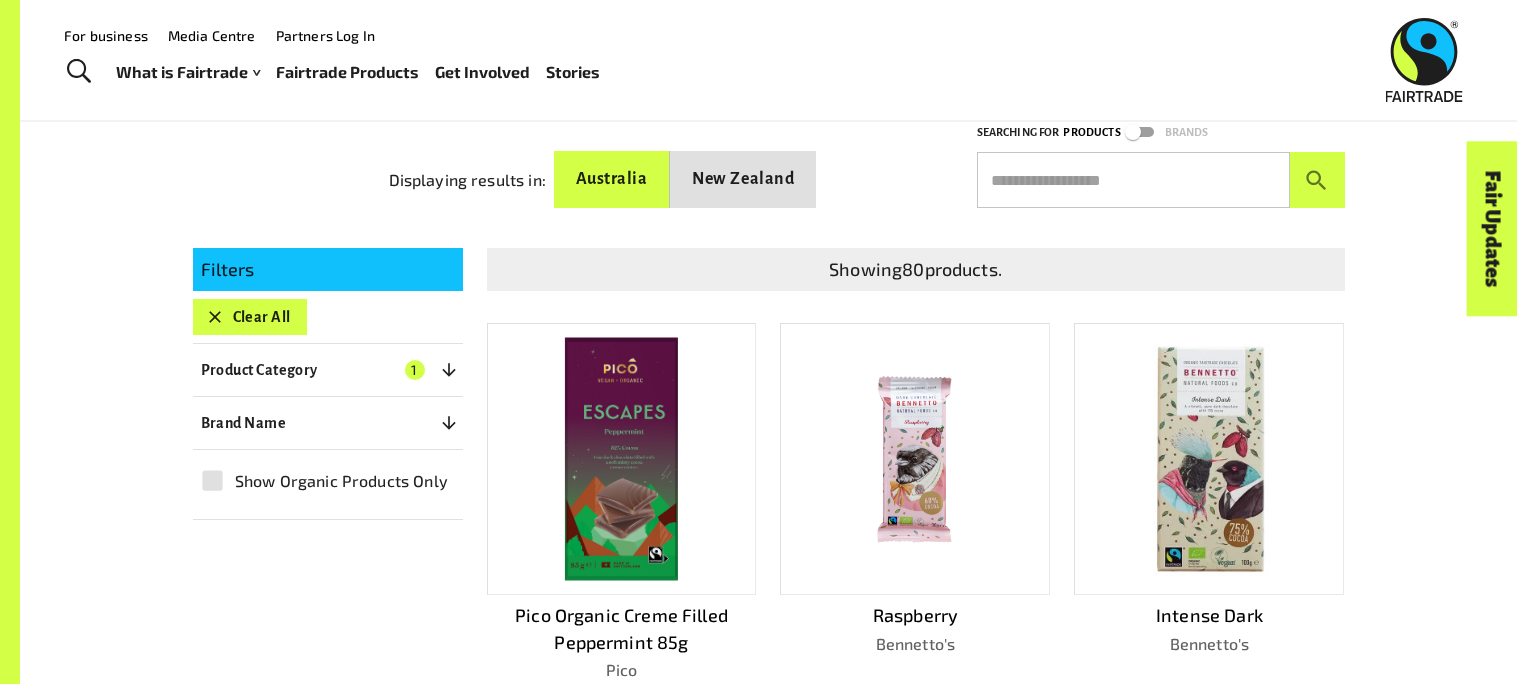 click at bounding box center [1133, 180] 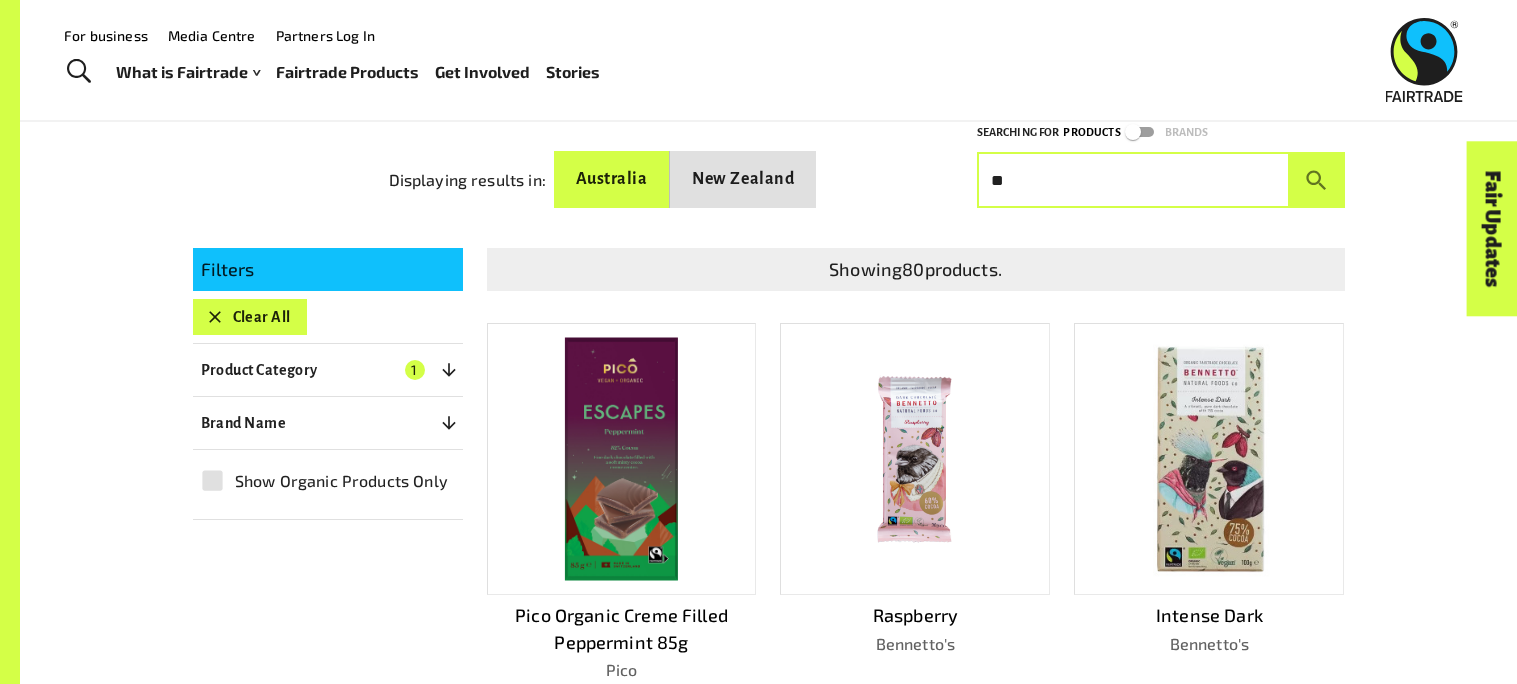 type on "*" 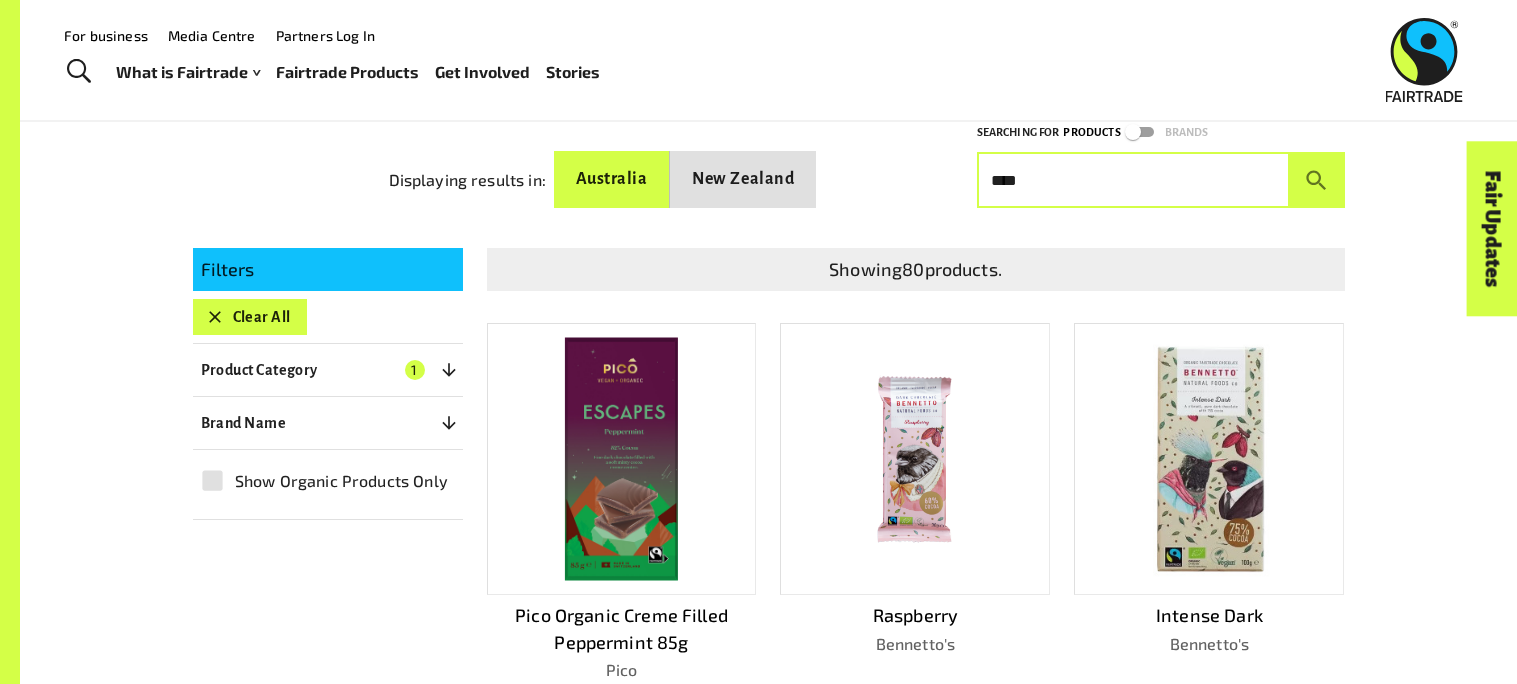 click at bounding box center [1317, 180] 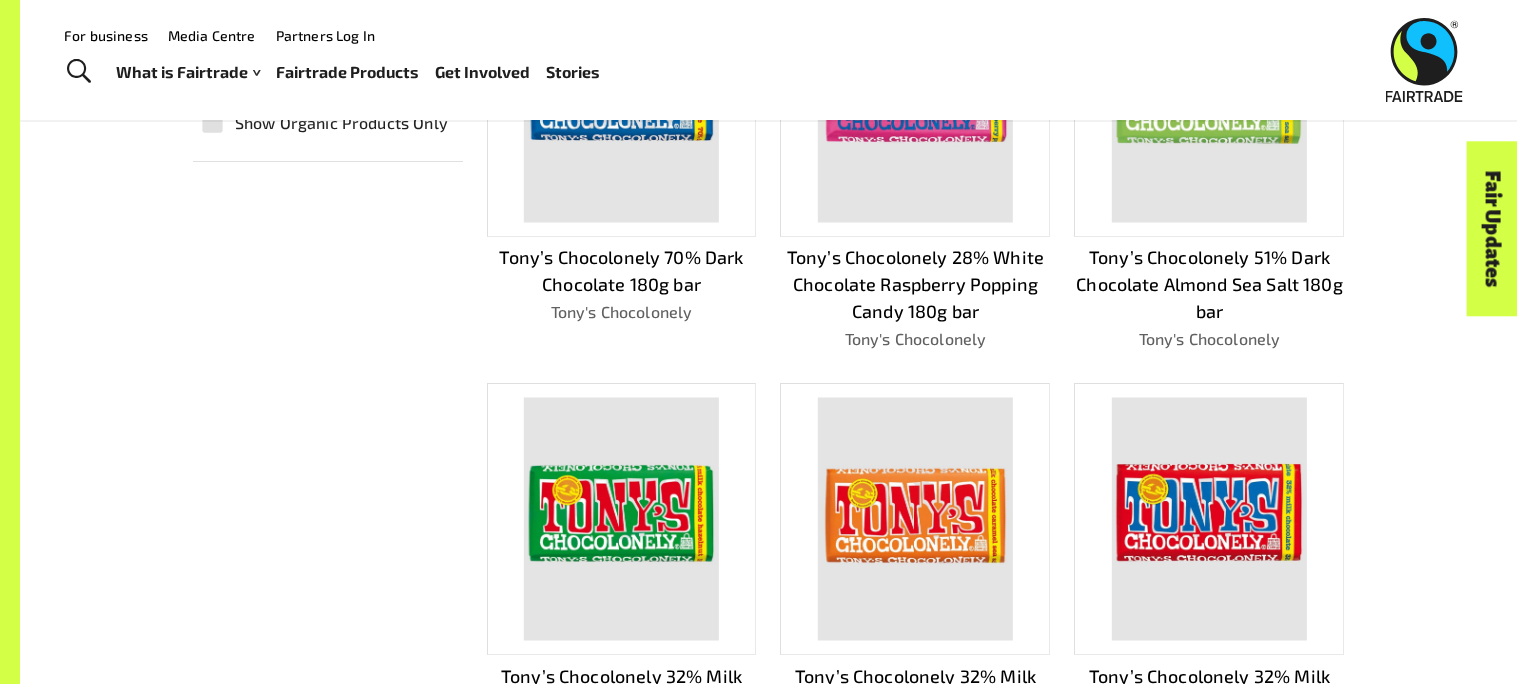 scroll, scrollTop: 0, scrollLeft: 0, axis: both 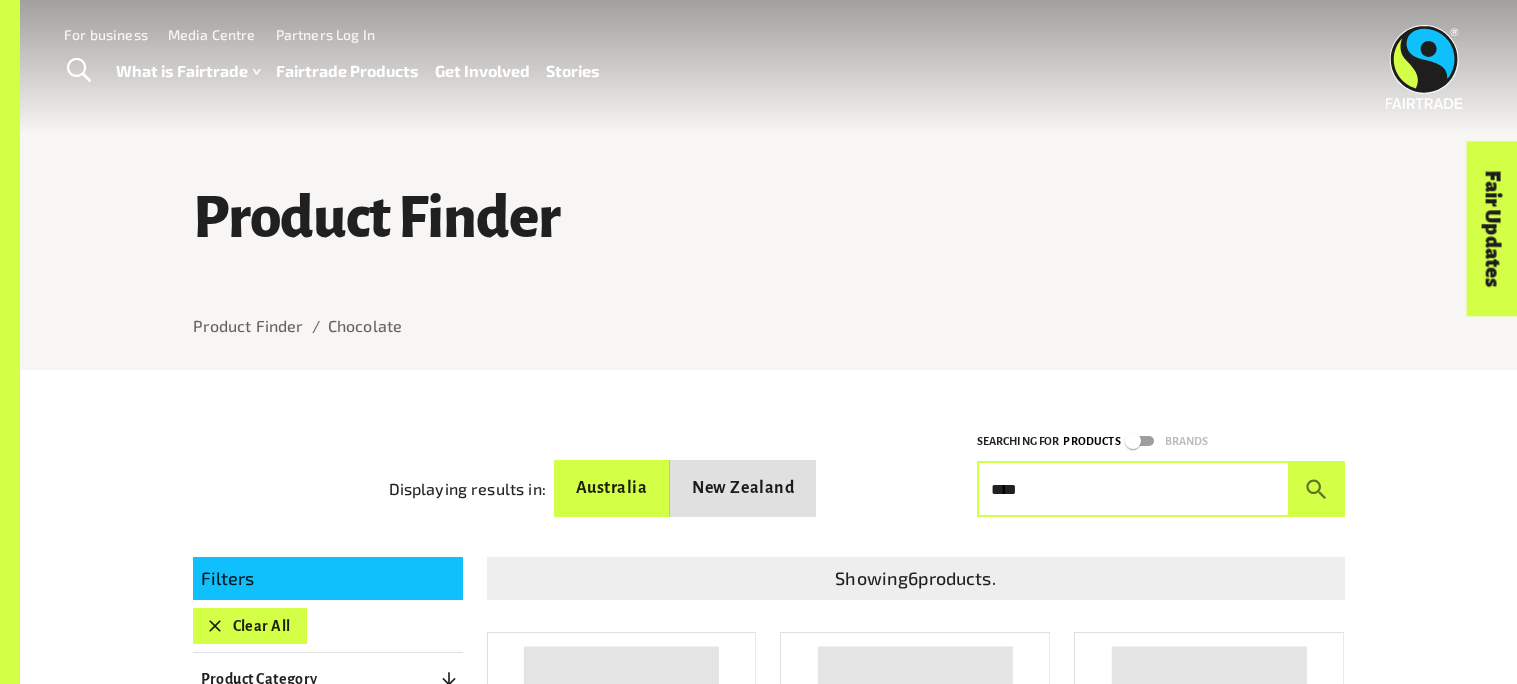 click on "****" at bounding box center [1133, 489] 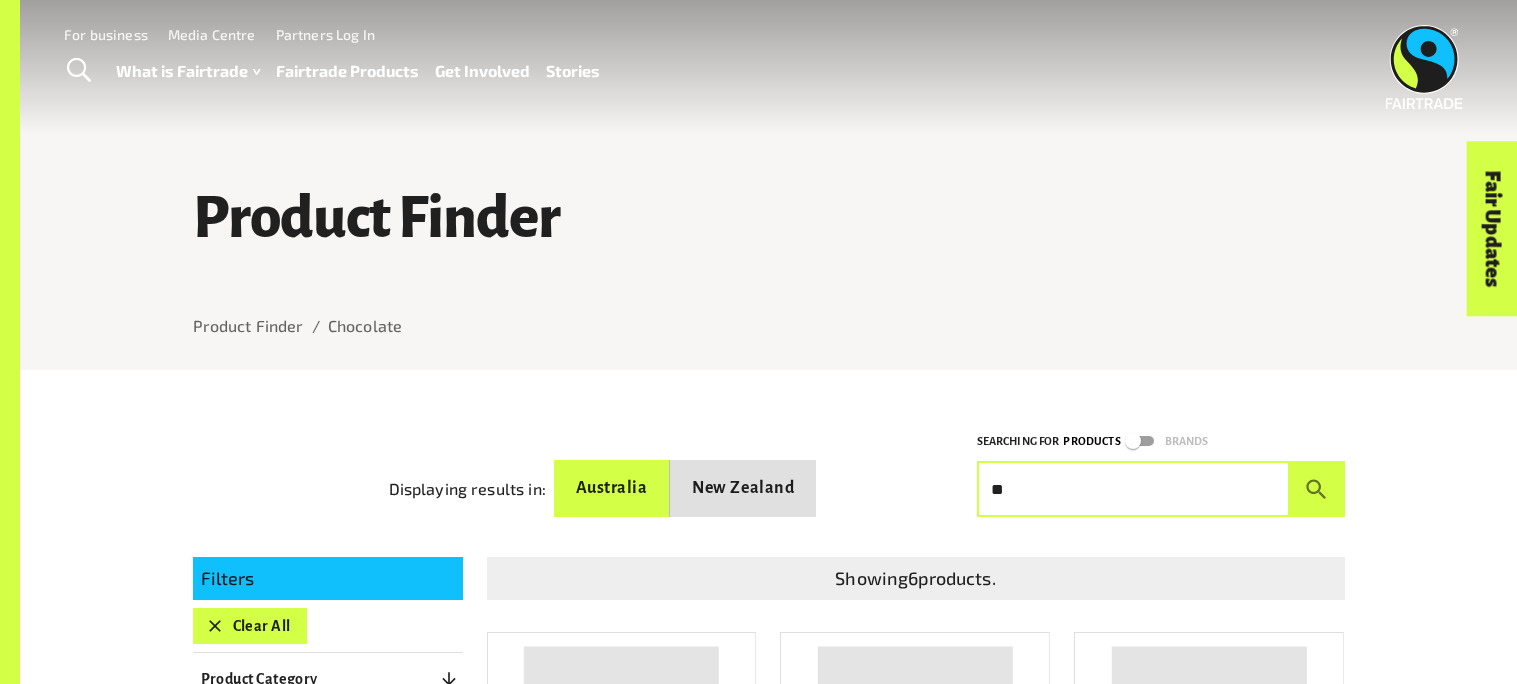 type on "*" 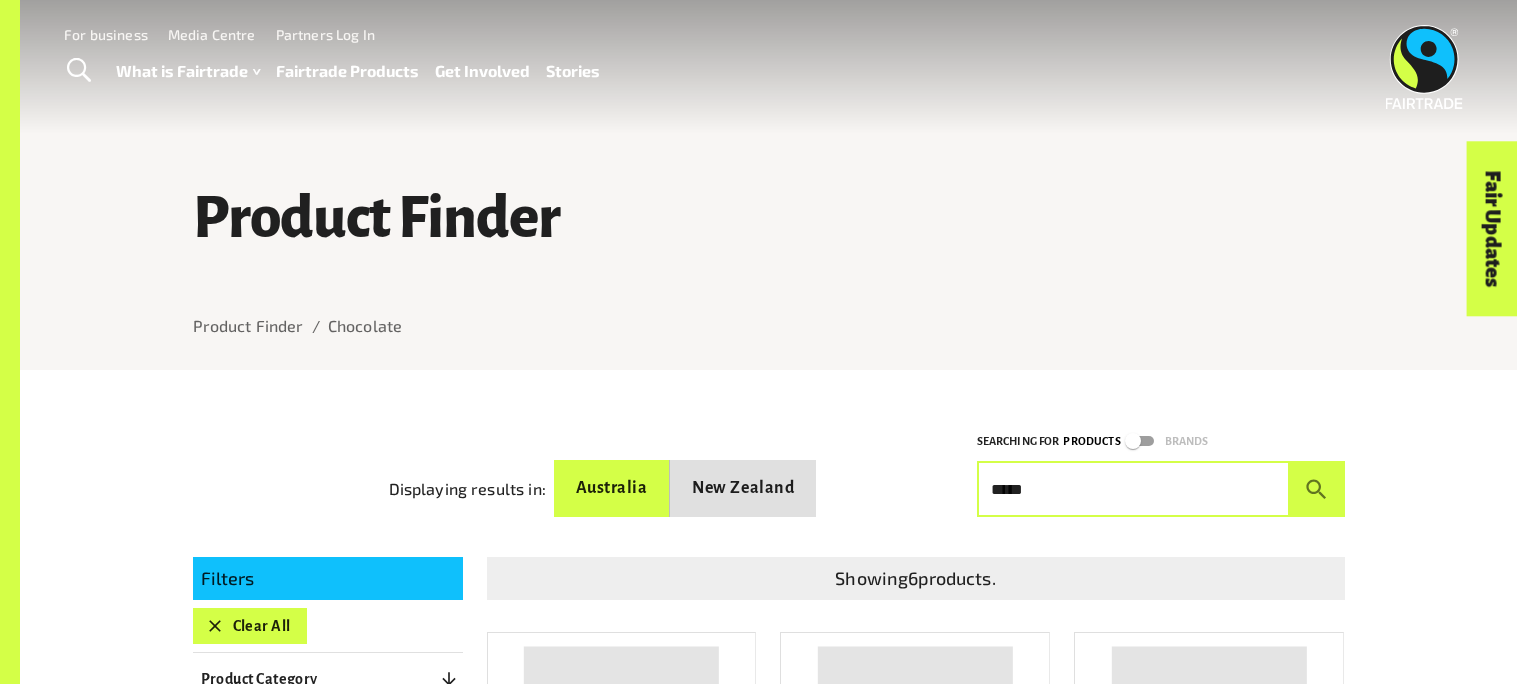 click at bounding box center [1317, 489] 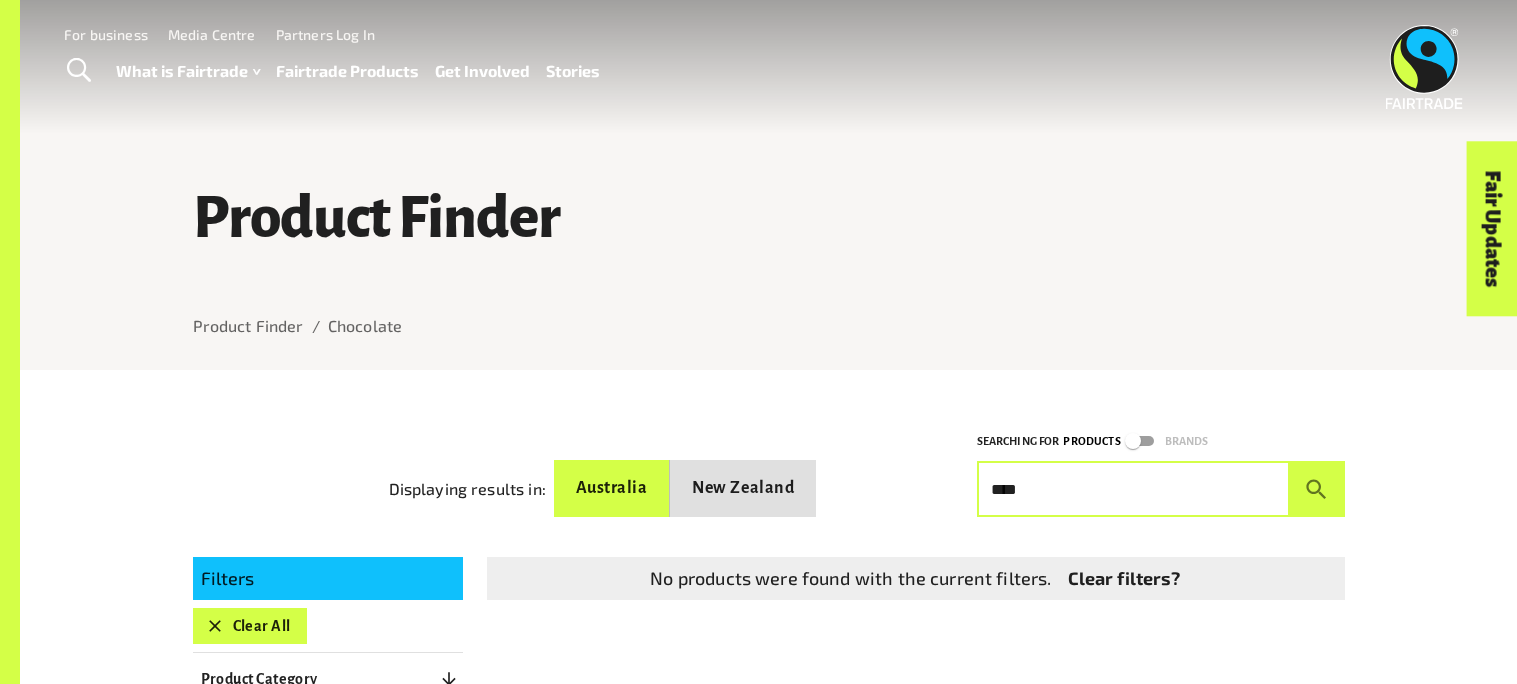 click at bounding box center (1317, 489) 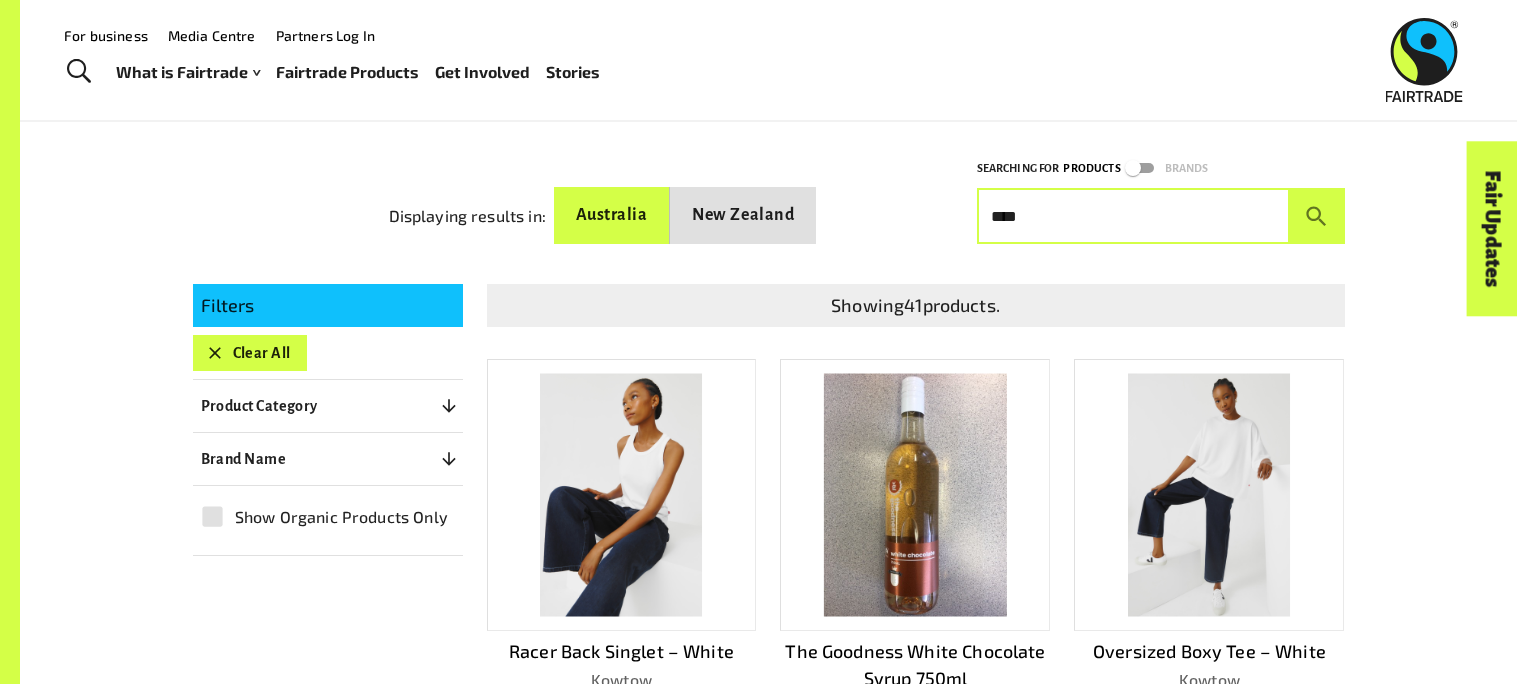 scroll, scrollTop: 270, scrollLeft: 0, axis: vertical 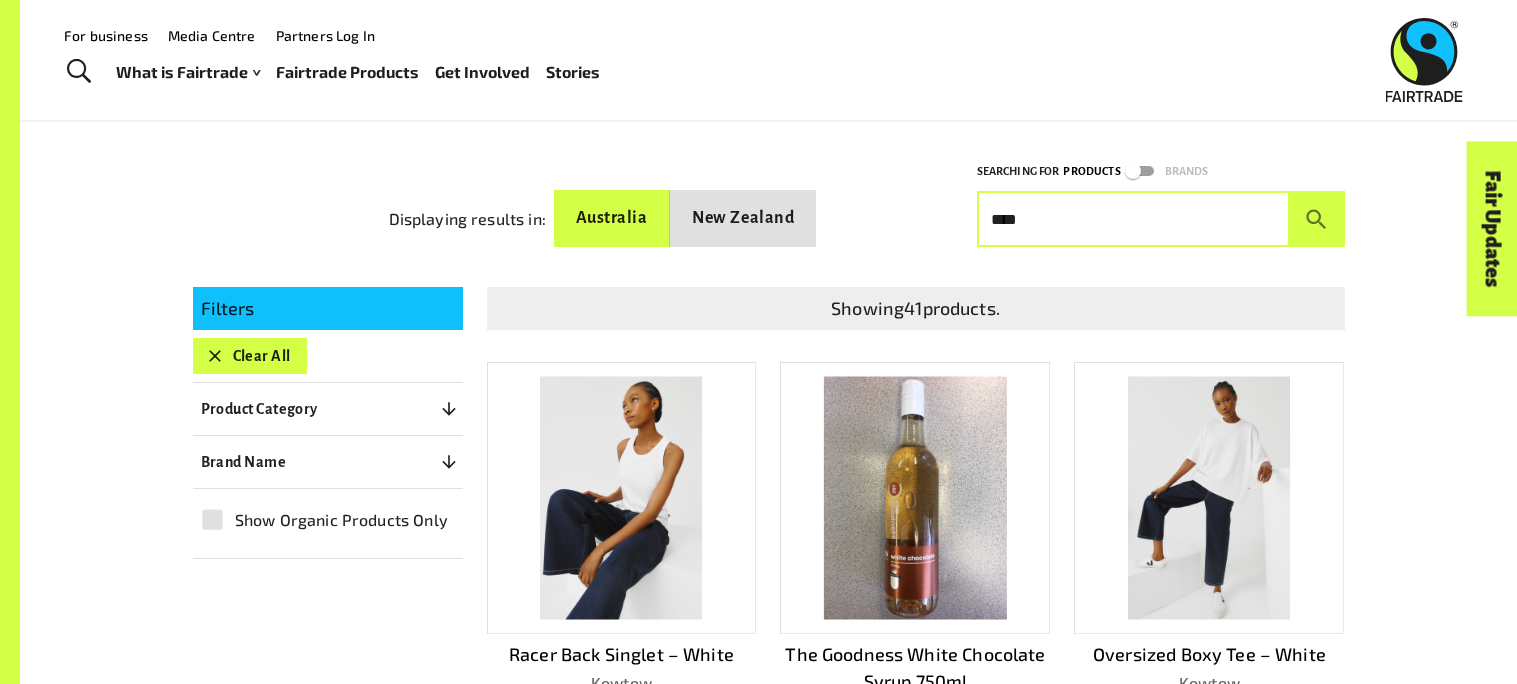 click on "****" at bounding box center (1133, 219) 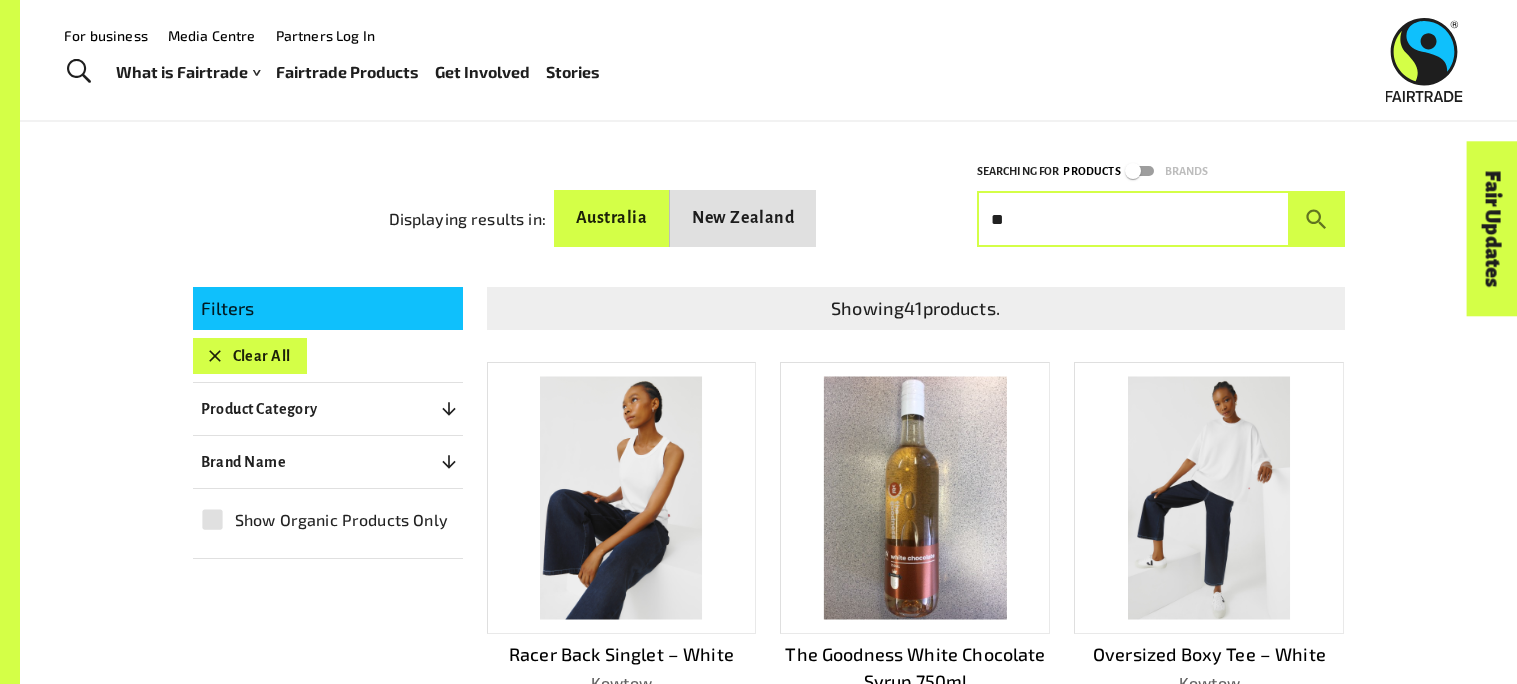 type on "*" 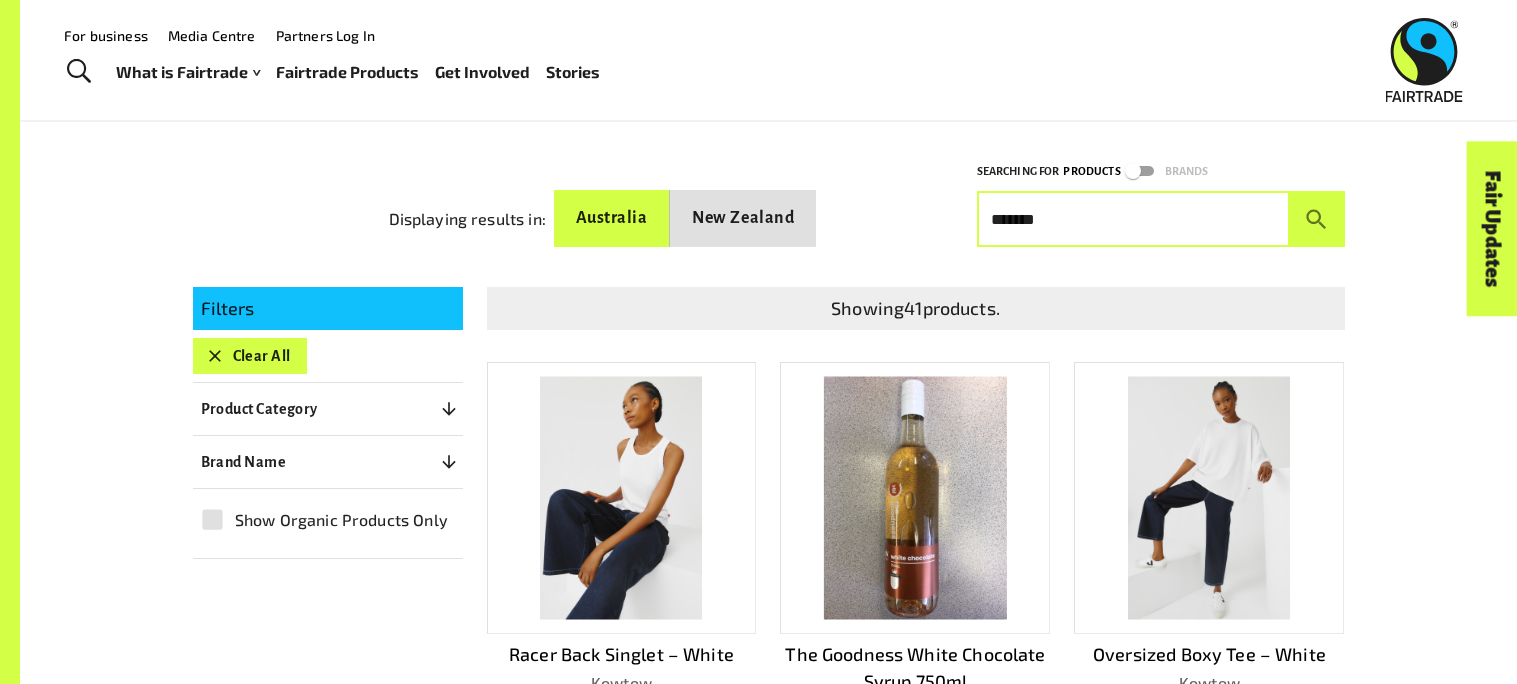 click at bounding box center [1317, 219] 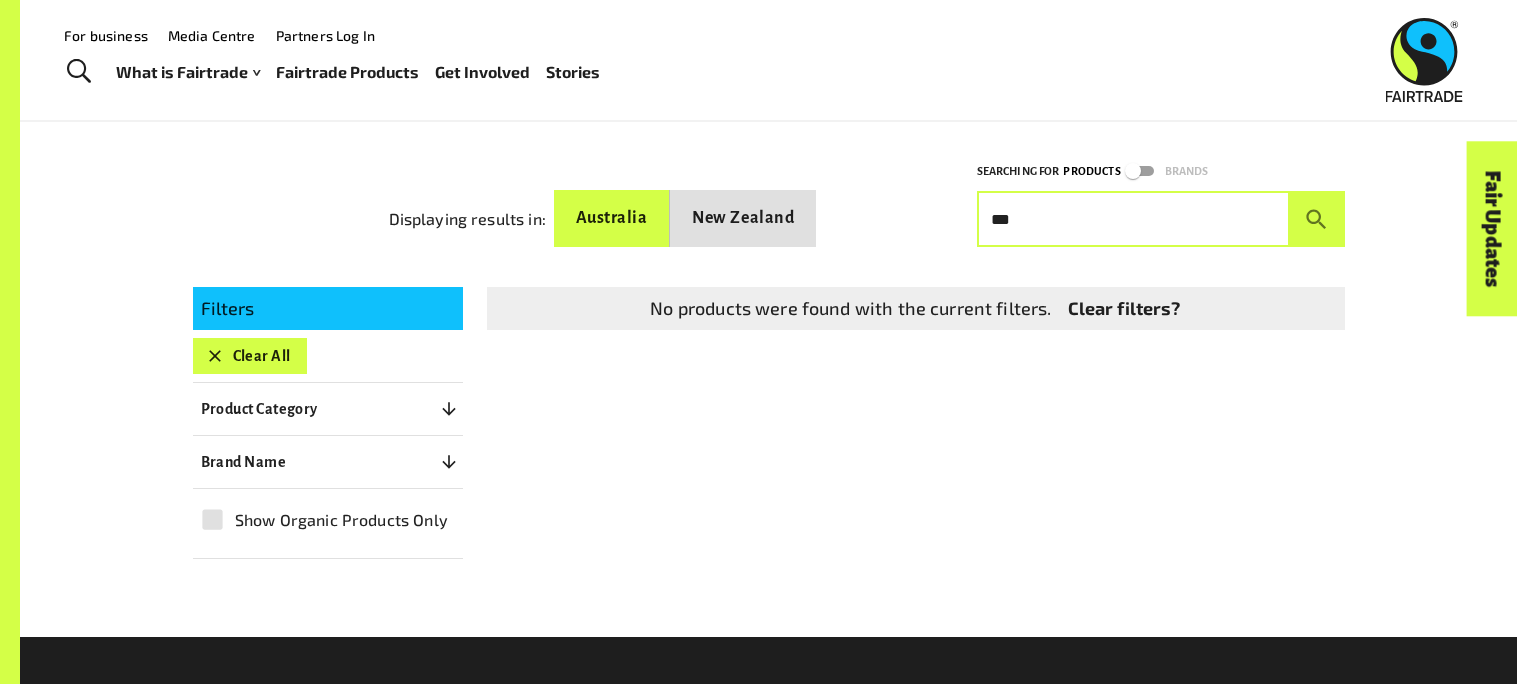 click at bounding box center (1317, 219) 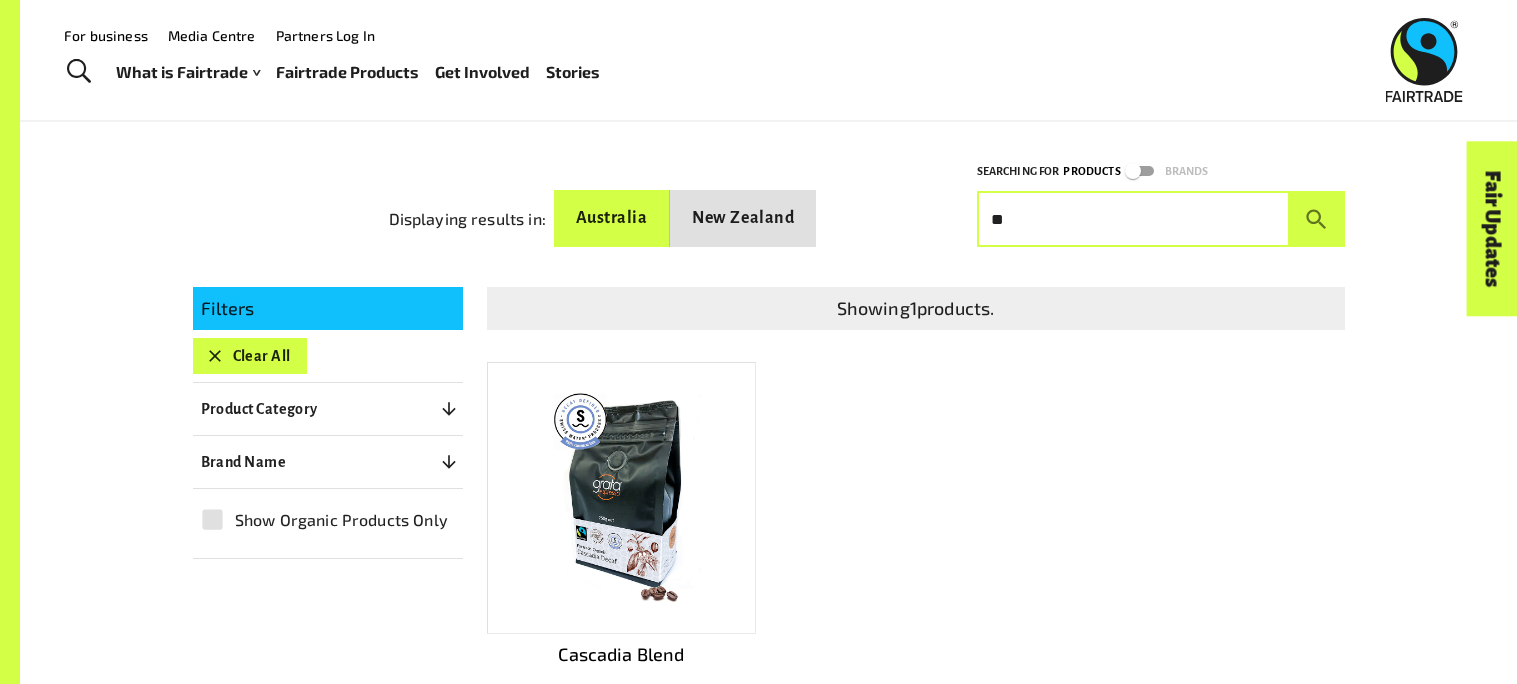 type on "*" 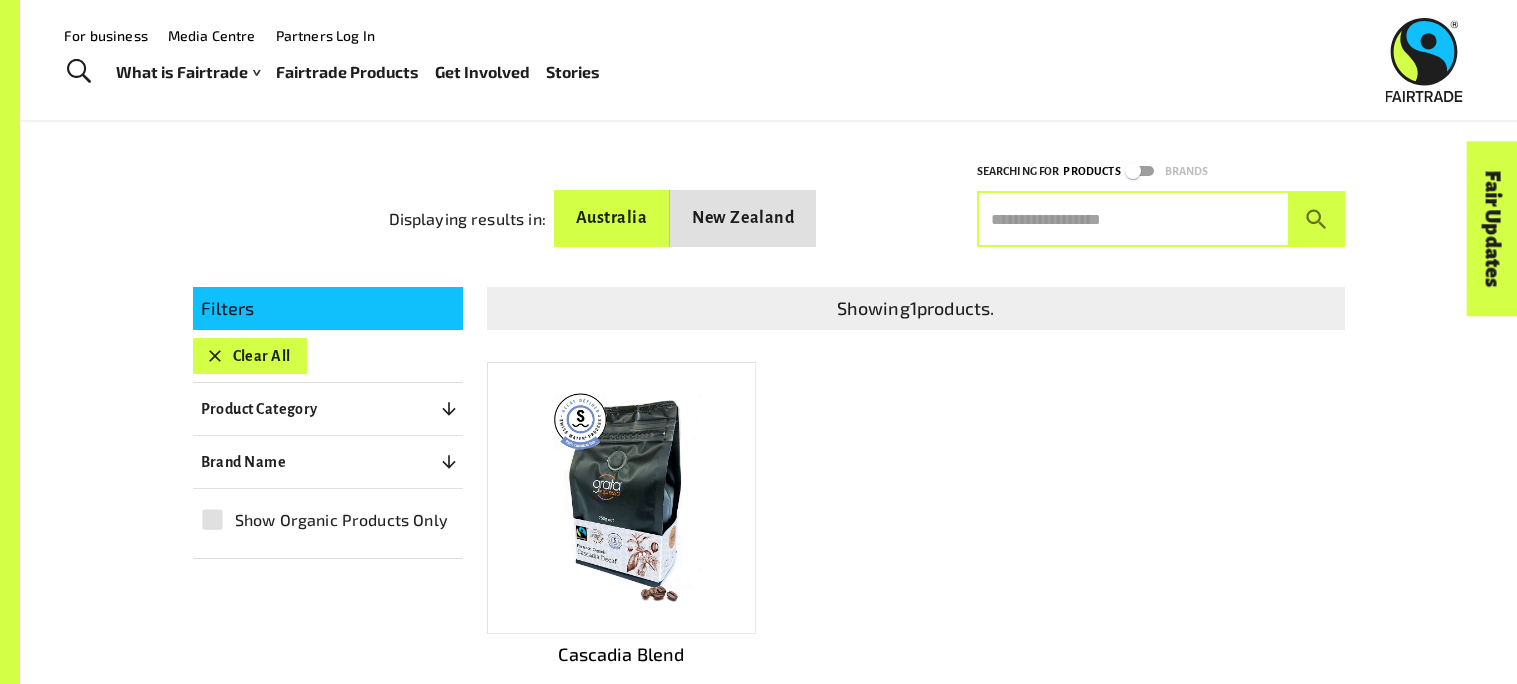 type 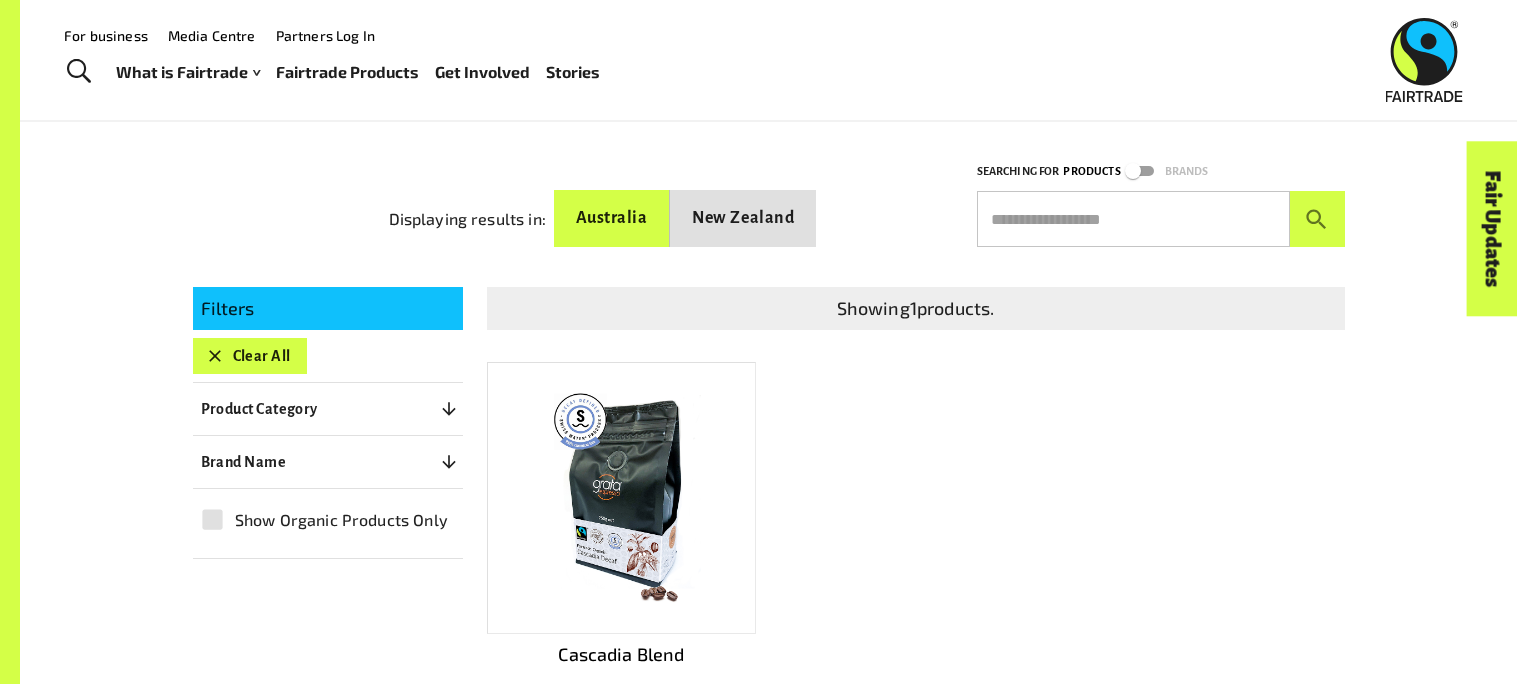 click on "Clear All" at bounding box center (250, 356) 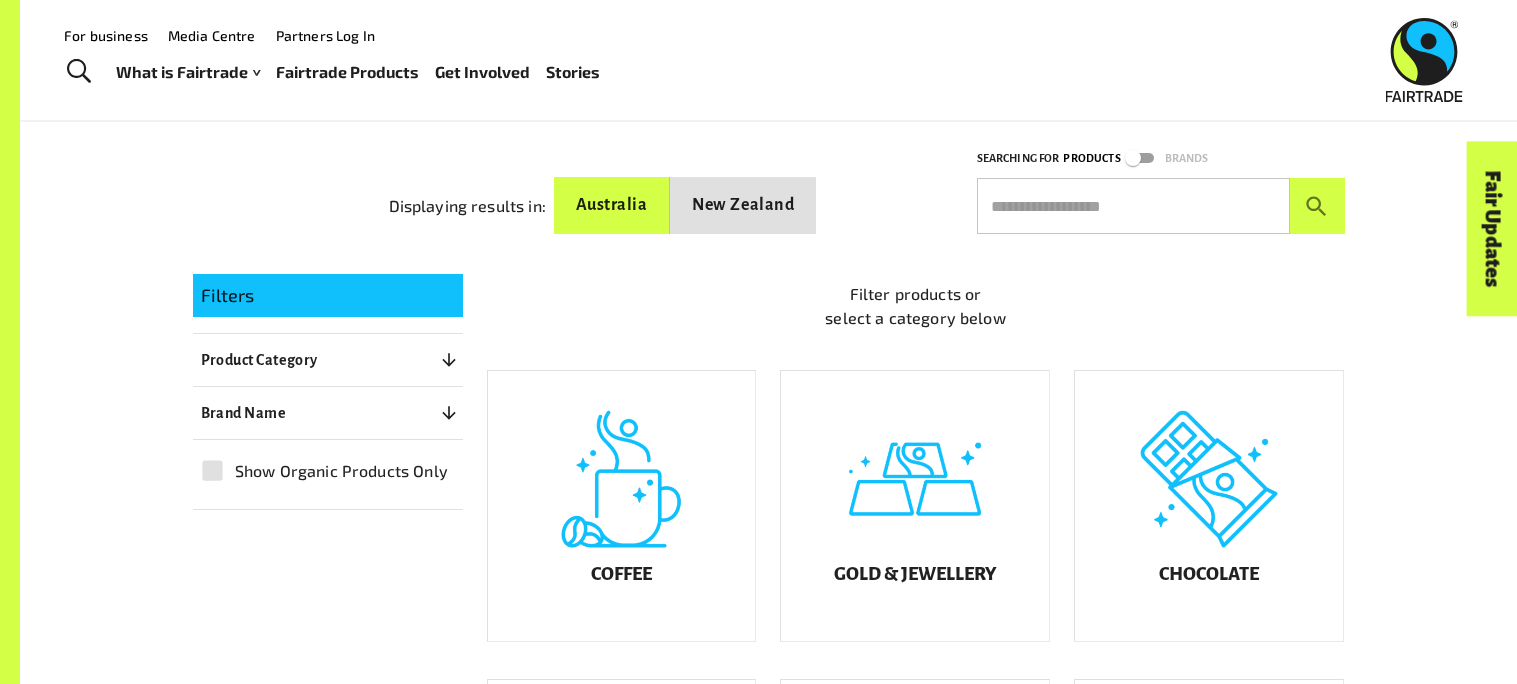 scroll, scrollTop: 282, scrollLeft: 0, axis: vertical 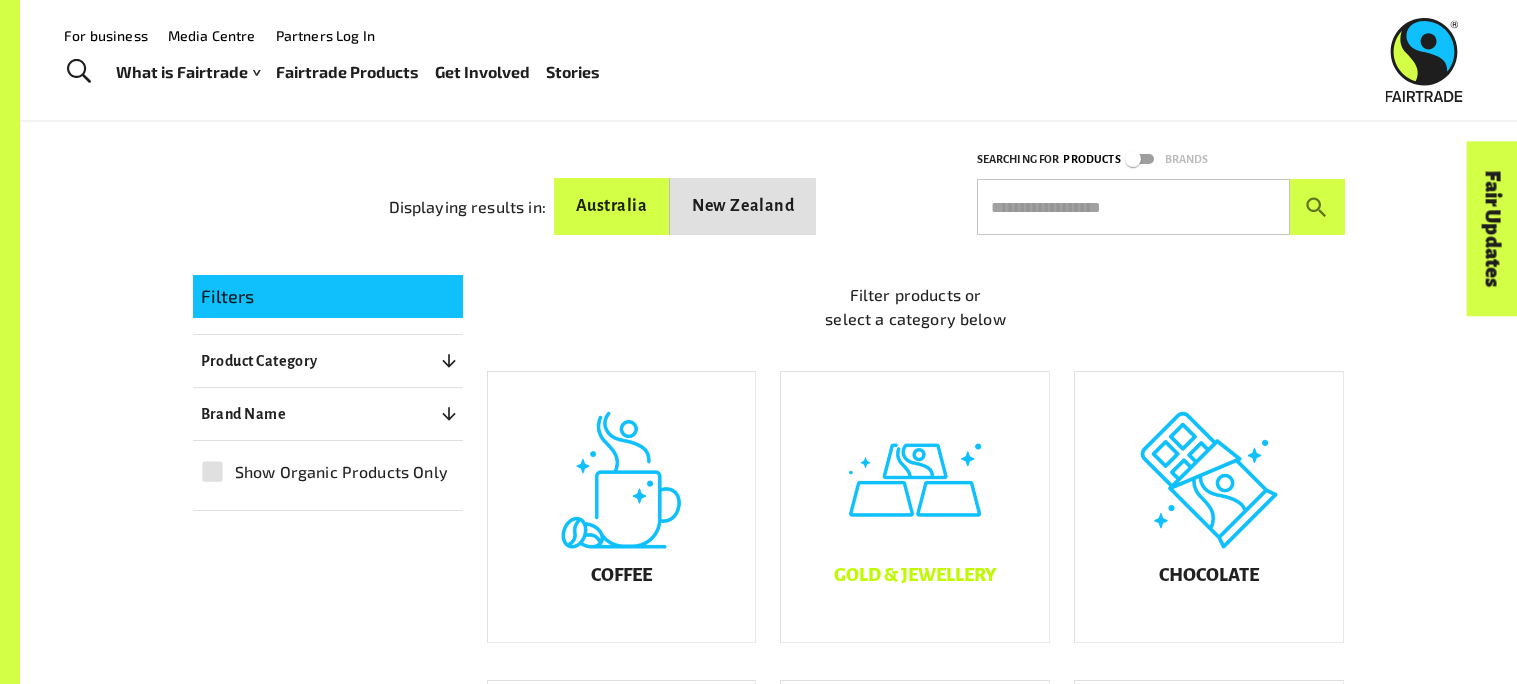 click on "Gold & Jewellery" at bounding box center (915, 507) 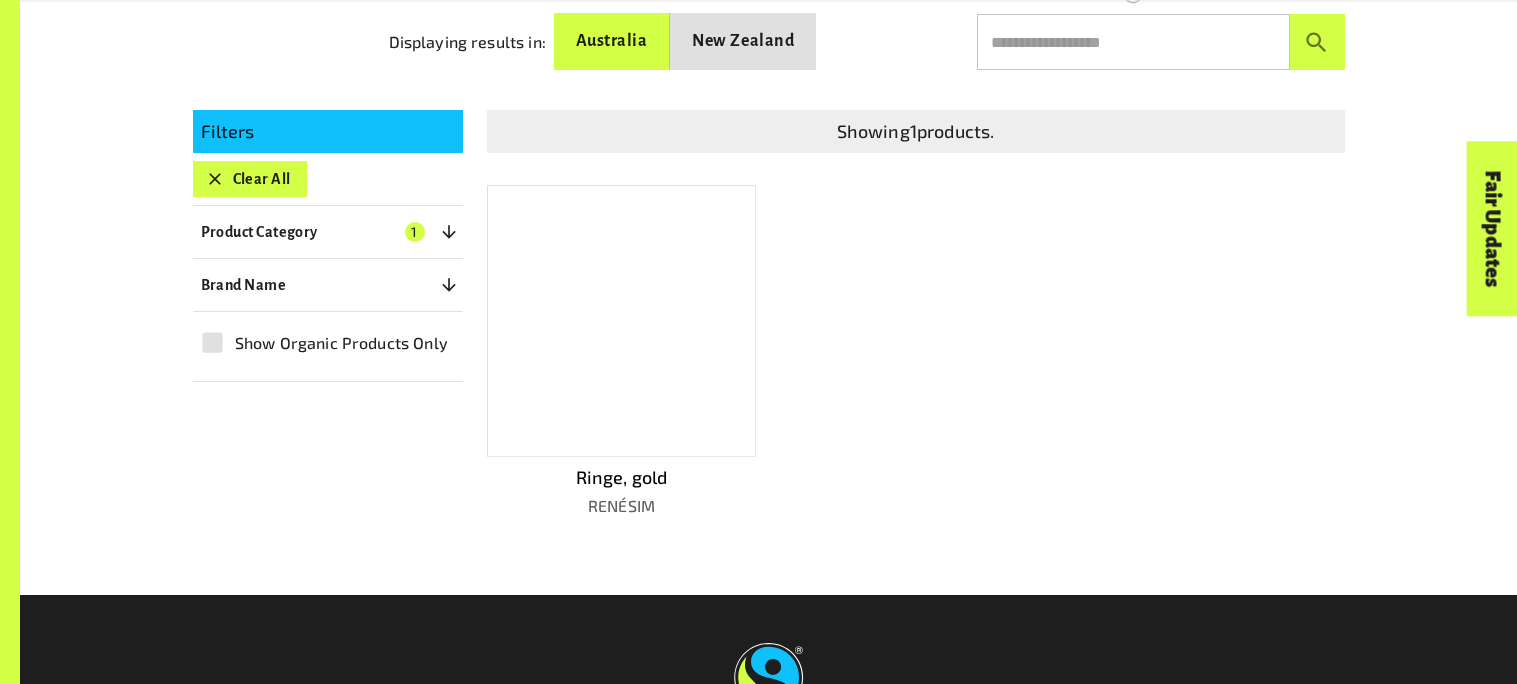 scroll, scrollTop: 449, scrollLeft: 0, axis: vertical 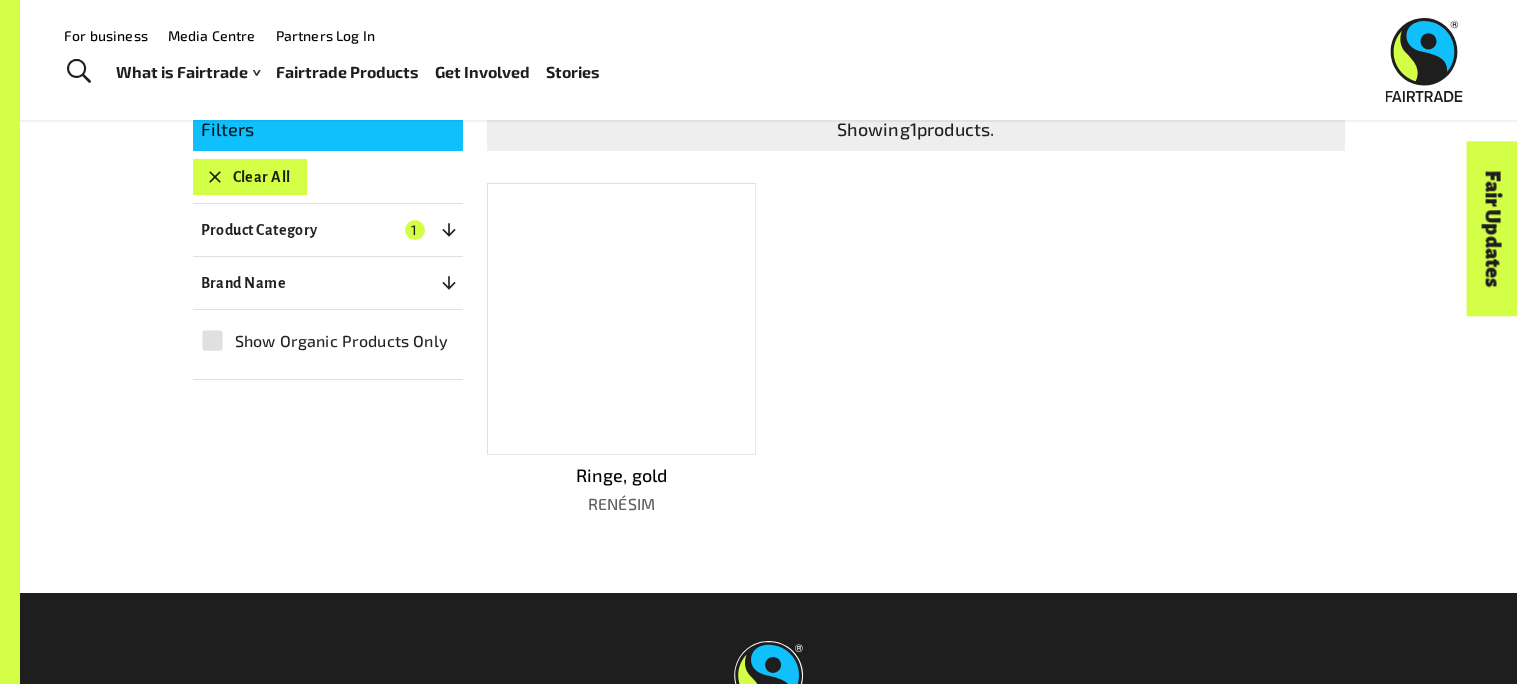 click on "Filters Clear All Product Category 1 ​ Coffee Gold & Jewellery Rings Chocolate Juices & Cold Beverages Fruit and Vegetables Tea Ice Creams & Desserts Cosmetics Textile Spices & Oils Brand Name 0 ​ Ada Cosmetics Addington Adobe Reserva All Good Antico Coffee Avalanche Barossa Coffee Roasters Bay Beans Bean Ground & Drunk Beechs Fine Chocolates Belvas Ben & Jerry's Bennetto's Biobean Bon Accord BOVETTI Bun Coffee Caddies Caffe Prima Caffe' Carraro Caffe' Mauro Caroma Choceur Chocolate and Love Coffea Coffee Coffex Coffee Coffix Coles comazo Comazo Earth Conscious Step Cottle Coffee Custom Coffees Customised Coffee Brands Deavas DEDICATED Dingo Republic Eco.Logic EcoBags Elemental Elemental Reserva Ethletic Etiko [BRAND] Genovese Global Café Direct Goki Good Fortune Coffee Good Things Gravity Green Barista GREIFF Griffiths Bros Halo Coffee Health Pak House of March iChoc Jasper Jed's Jinta Just Planet Karma Cola Kimbo Kokako Kowtow La'vita Lazzio Leaf and Berry Let's Go Nature'al Little Owl Coffee Macpac" at bounding box center [328, 244] 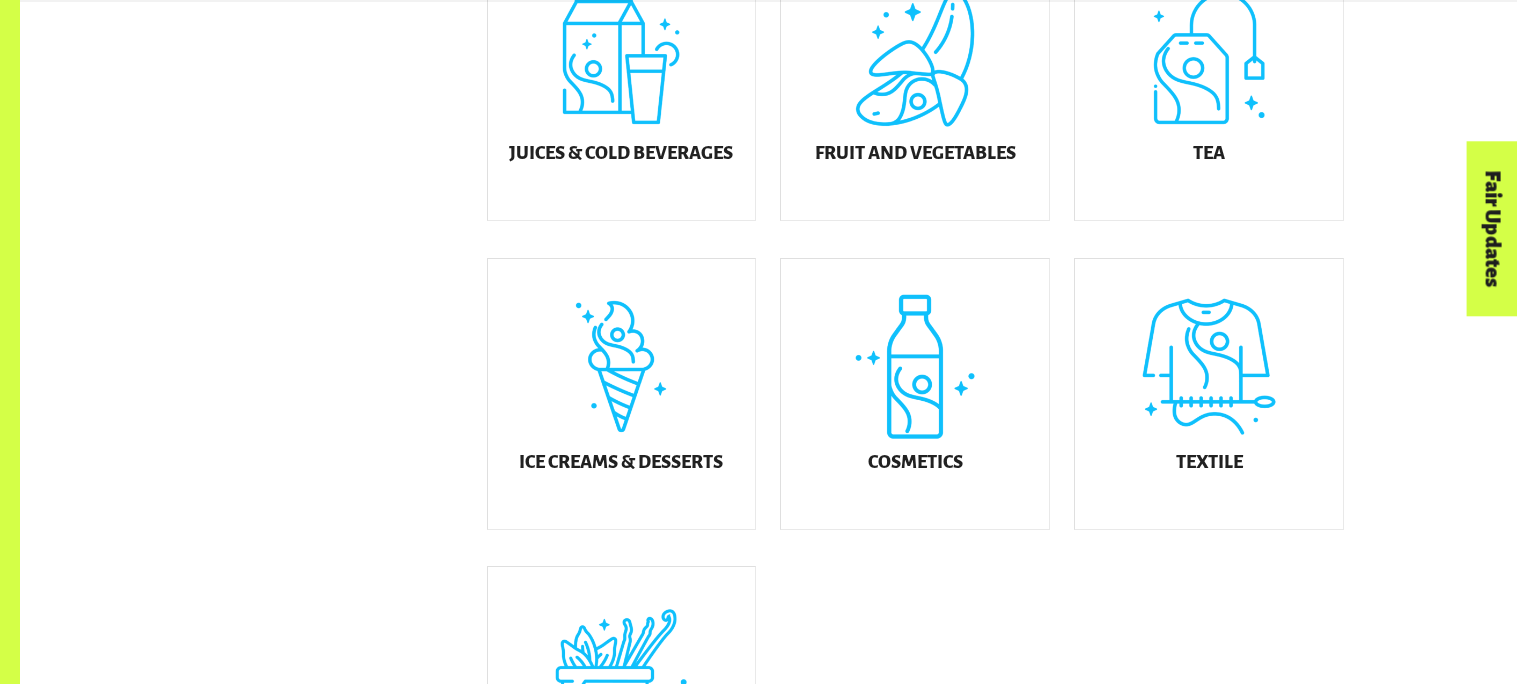 scroll, scrollTop: 1015, scrollLeft: 0, axis: vertical 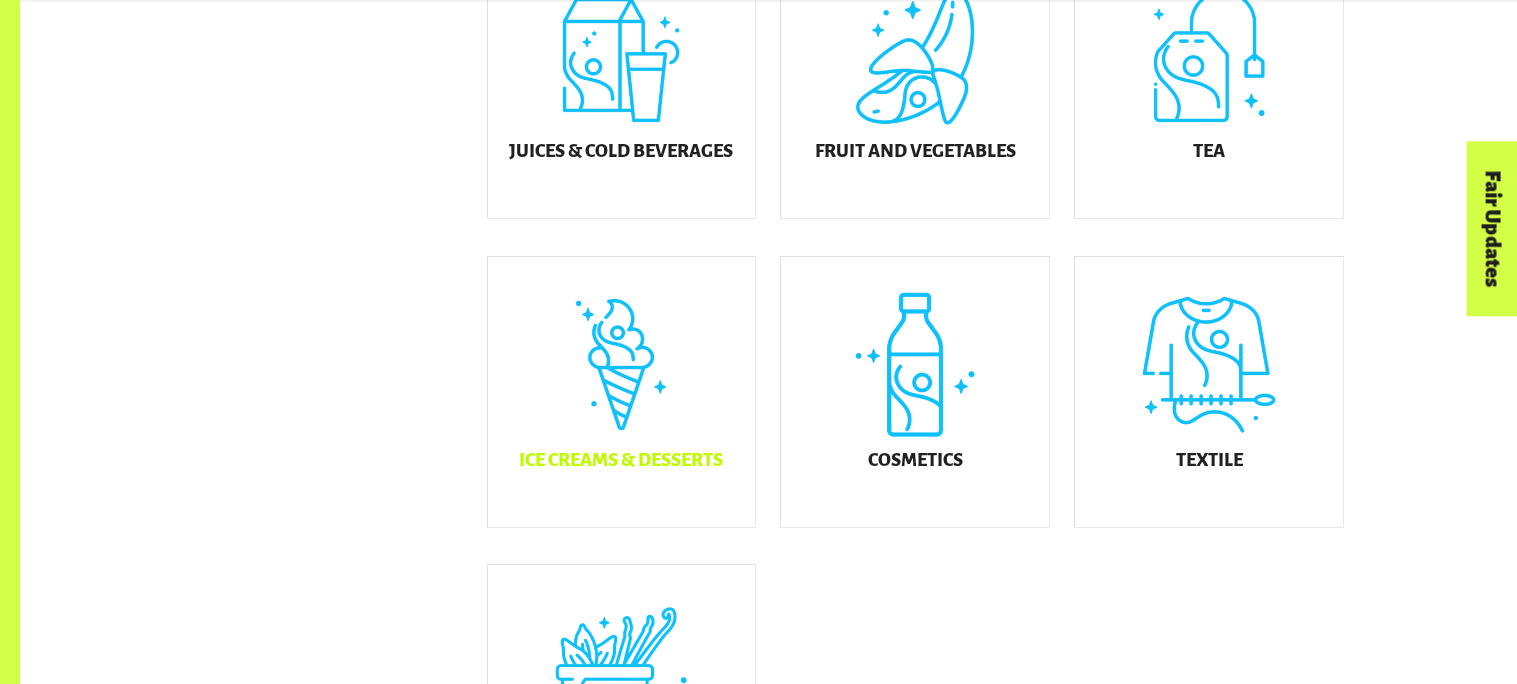 click on "Ice Creams & Desserts" at bounding box center (622, 392) 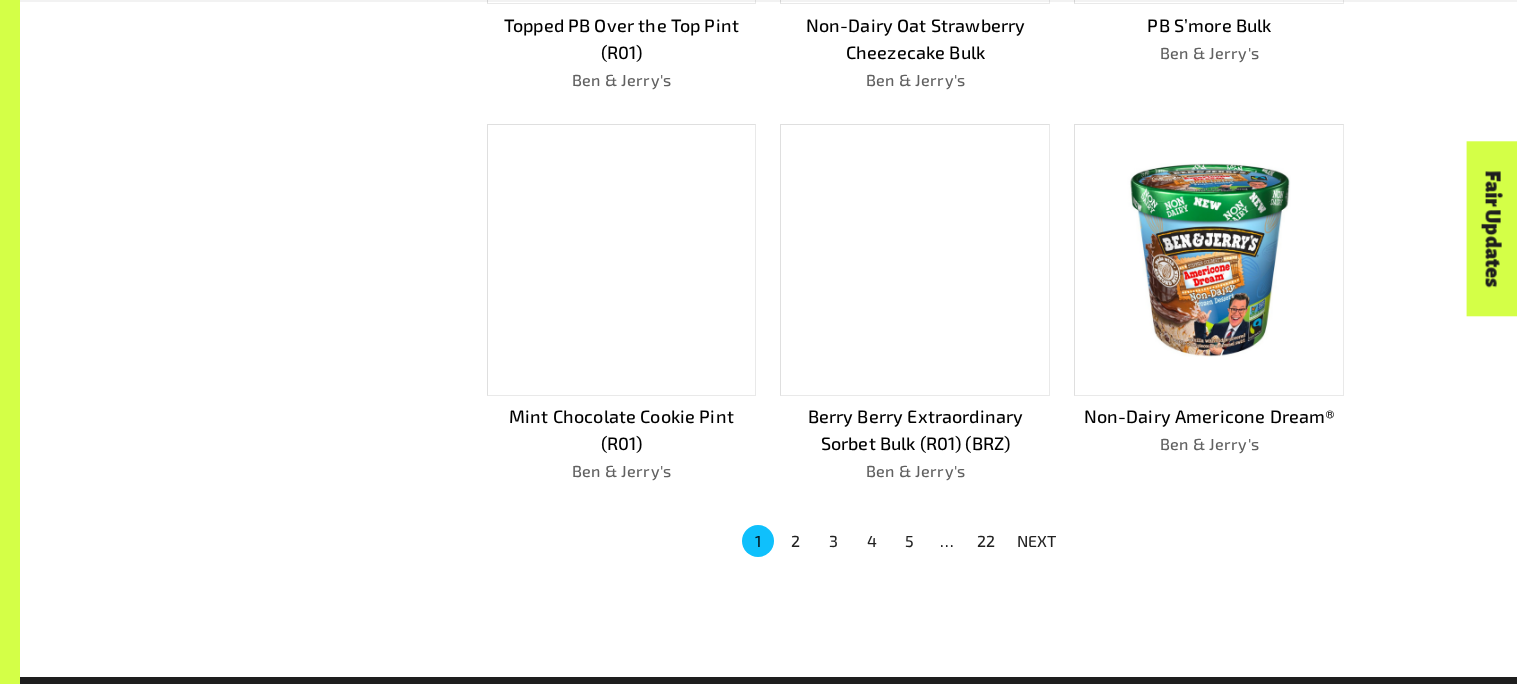 scroll, scrollTop: 1298, scrollLeft: 0, axis: vertical 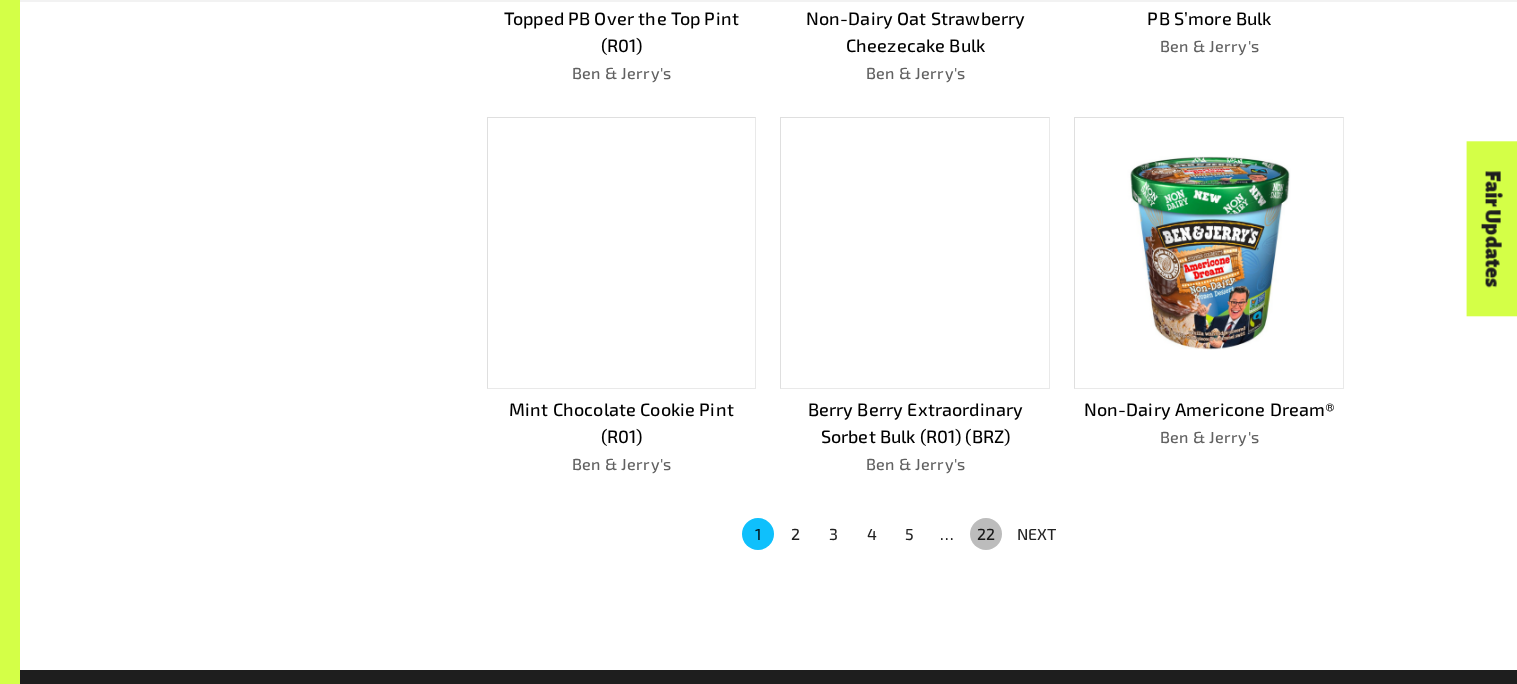 click on "22" at bounding box center (986, 534) 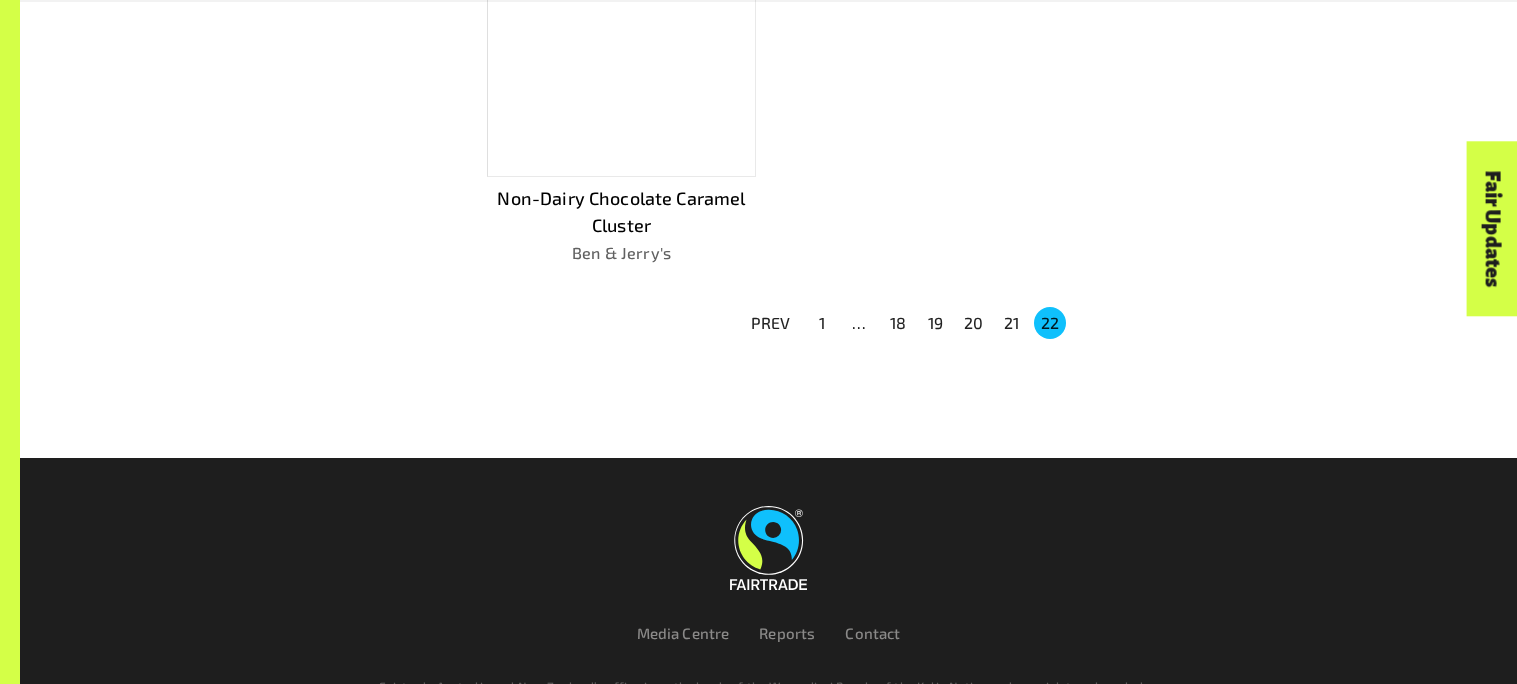 scroll, scrollTop: 1122, scrollLeft: 0, axis: vertical 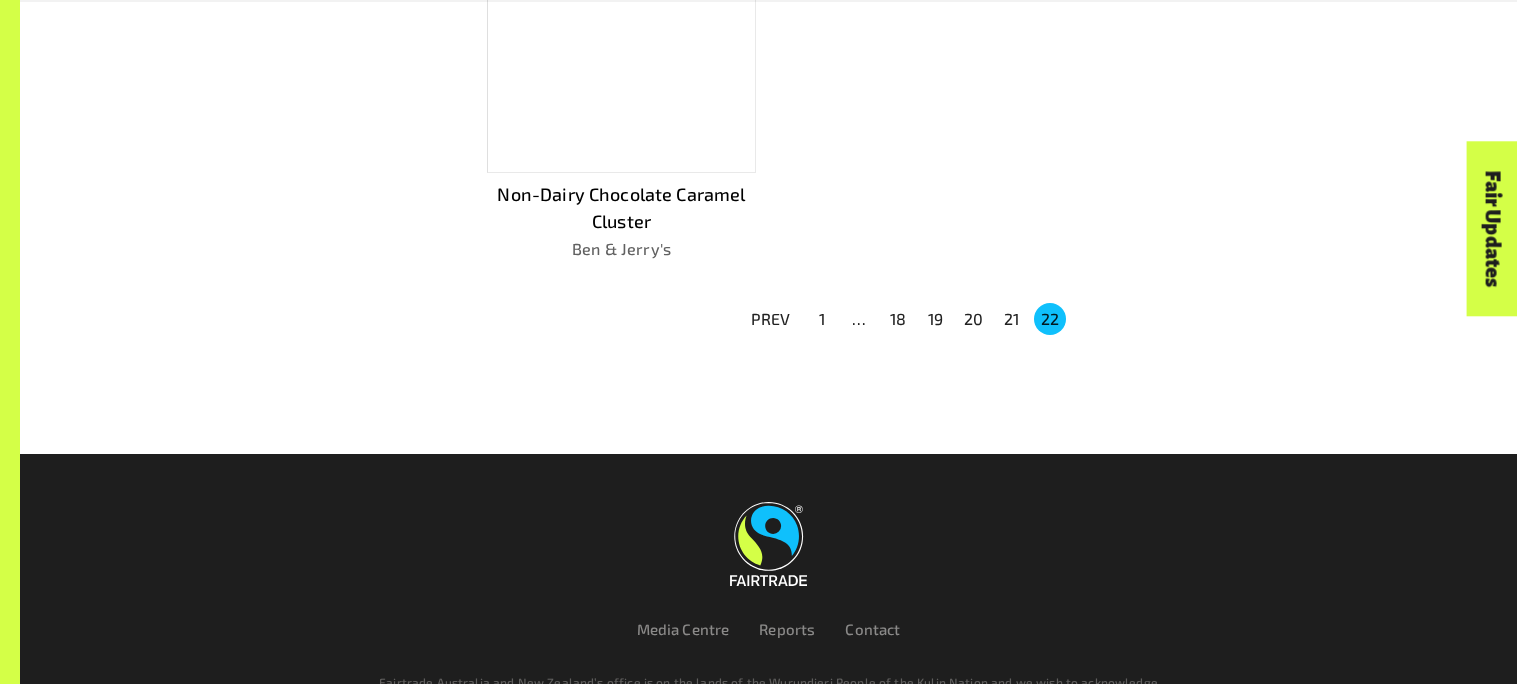 click on "20" at bounding box center [974, 319] 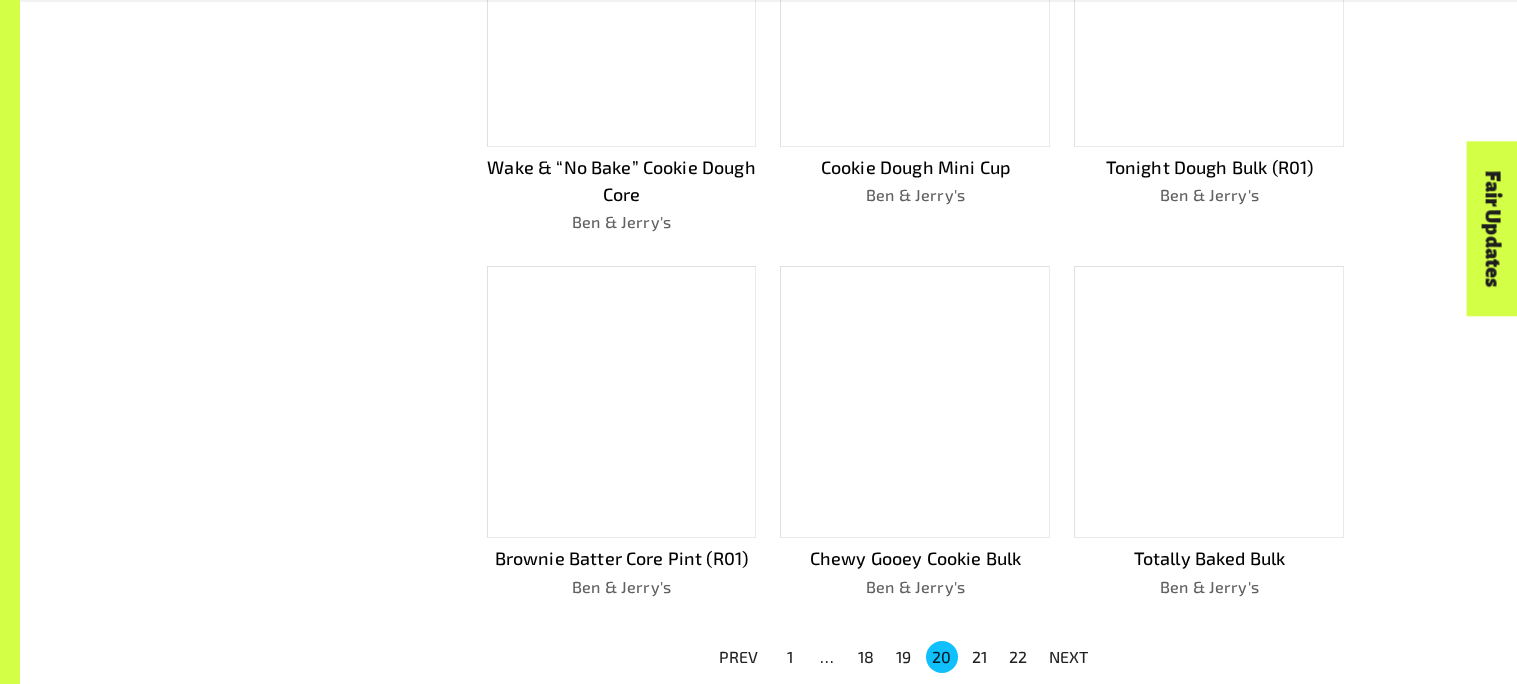 scroll, scrollTop: 1460, scrollLeft: 0, axis: vertical 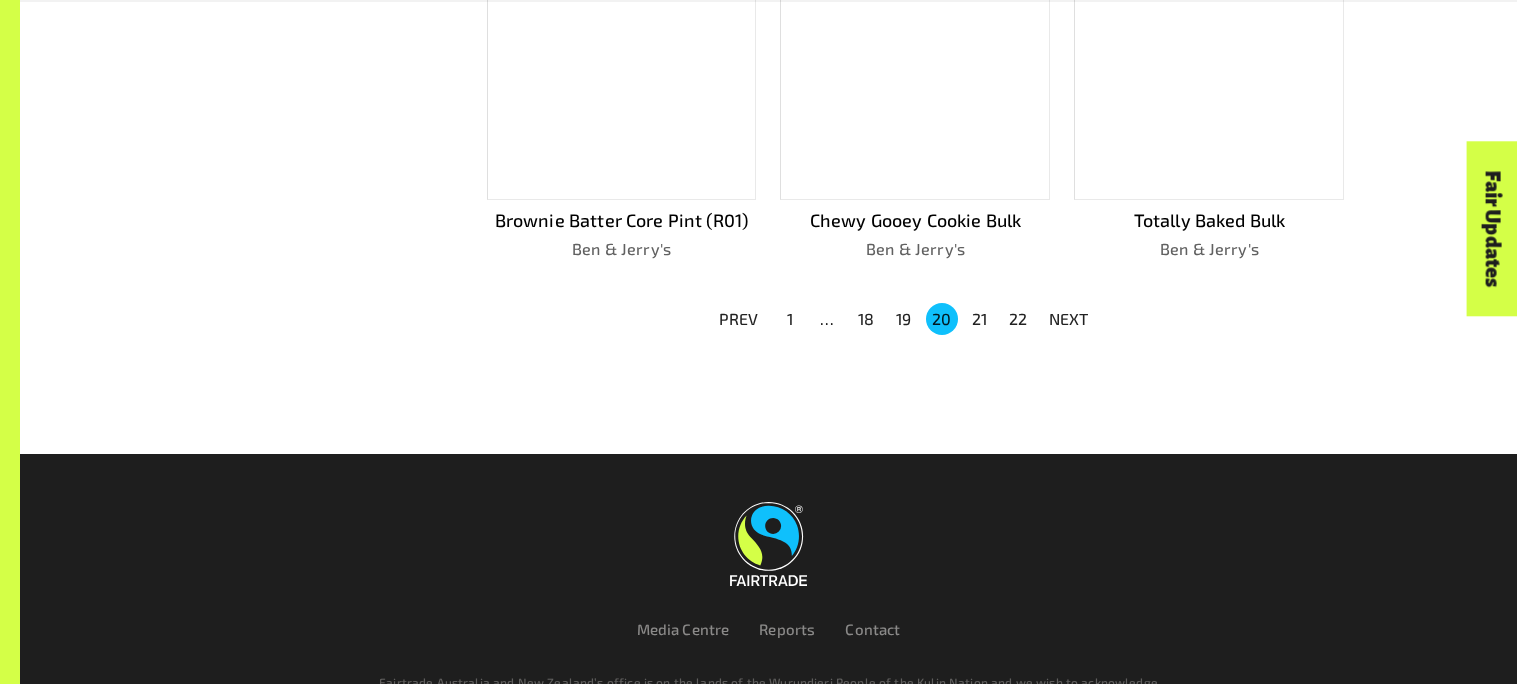 click on "19" at bounding box center (904, 319) 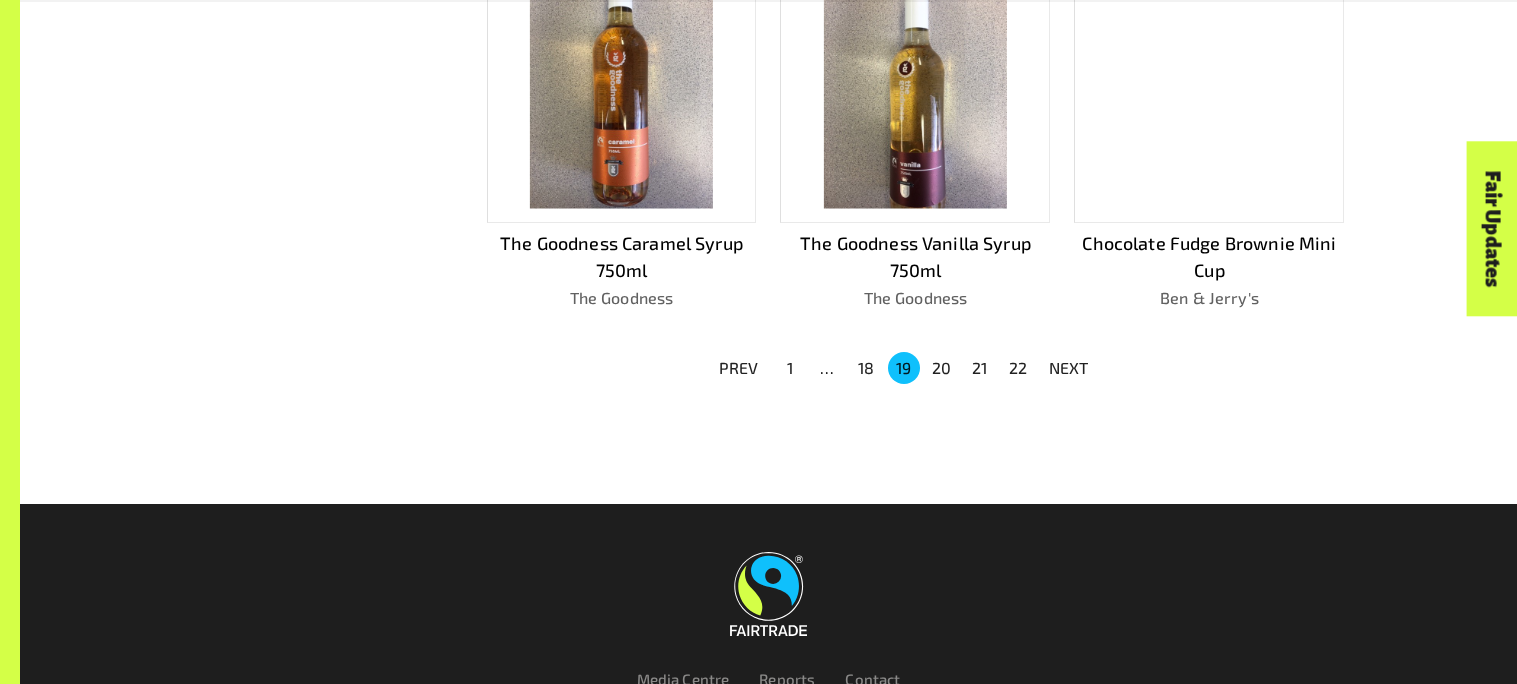 scroll, scrollTop: 1438, scrollLeft: 0, axis: vertical 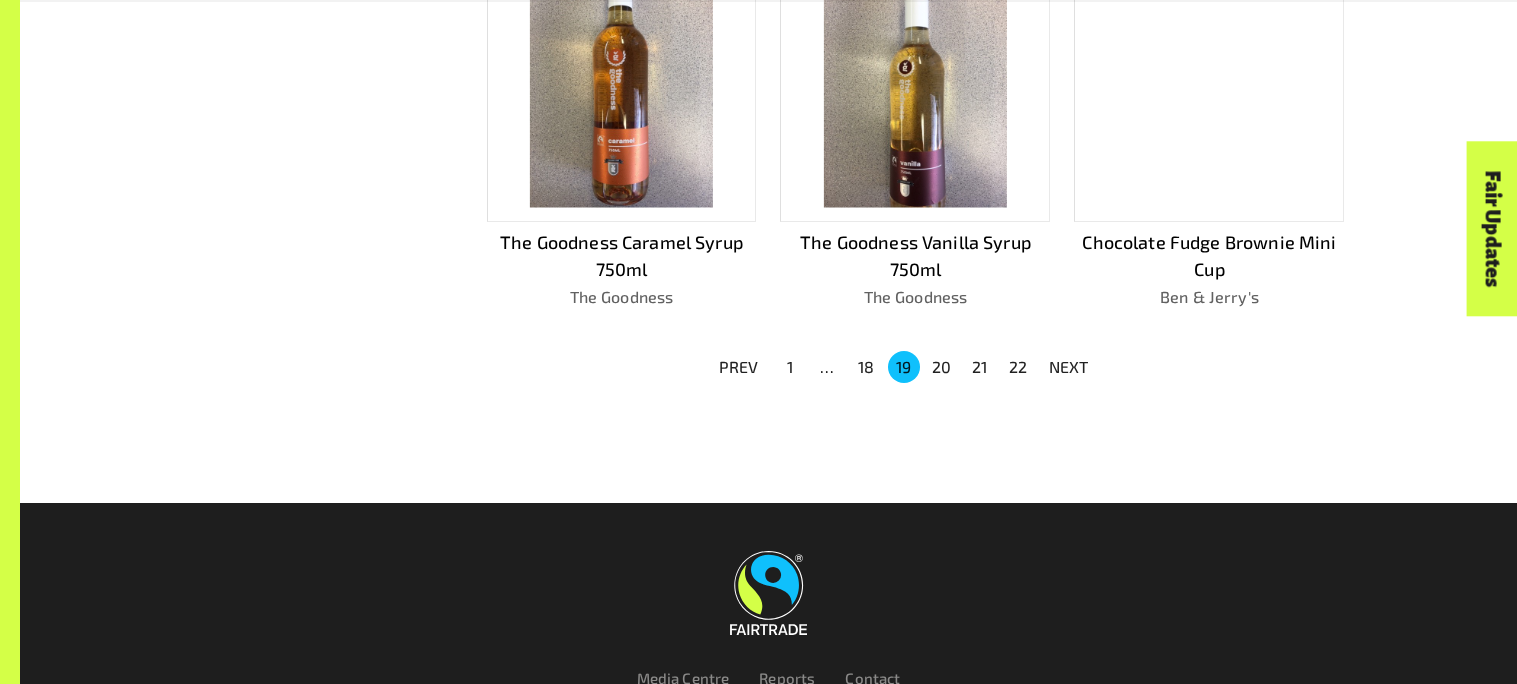 click on "18" at bounding box center [866, 367] 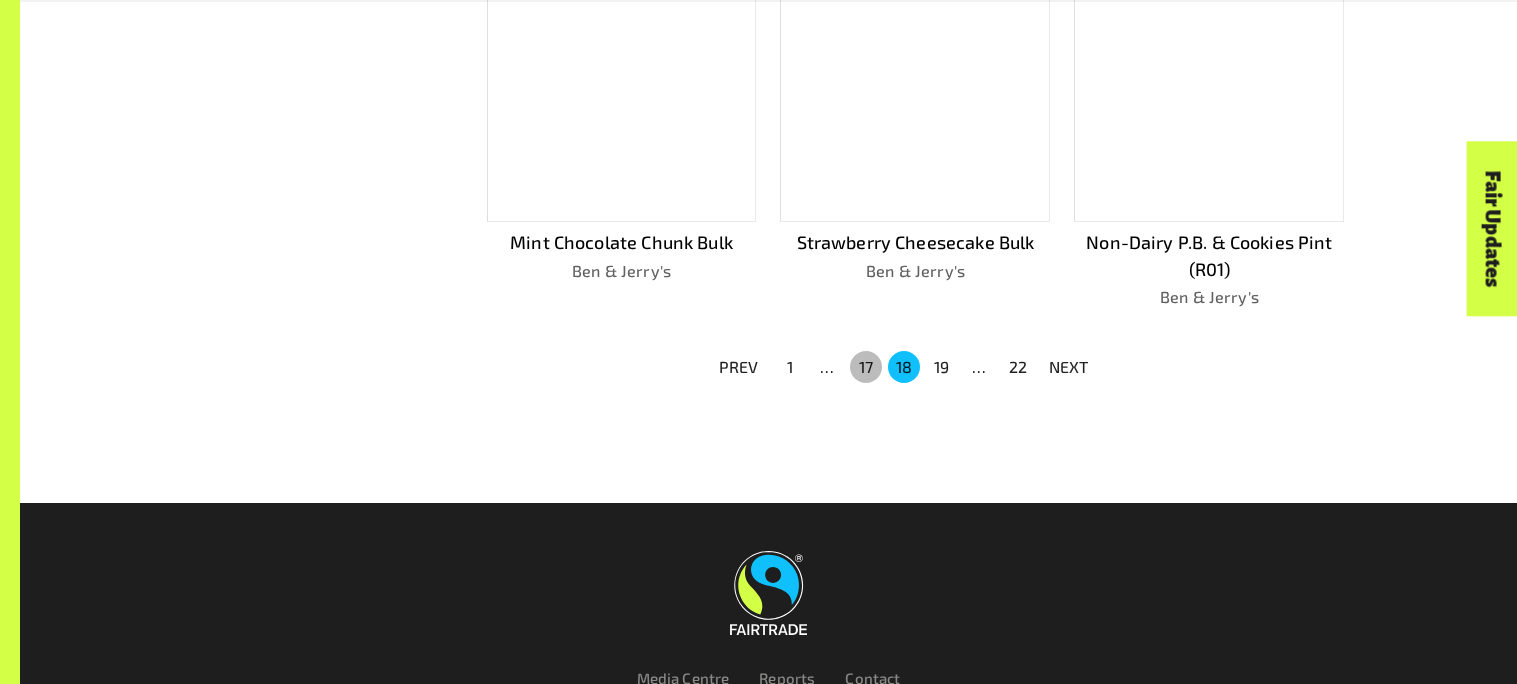click on "17" at bounding box center [866, 367] 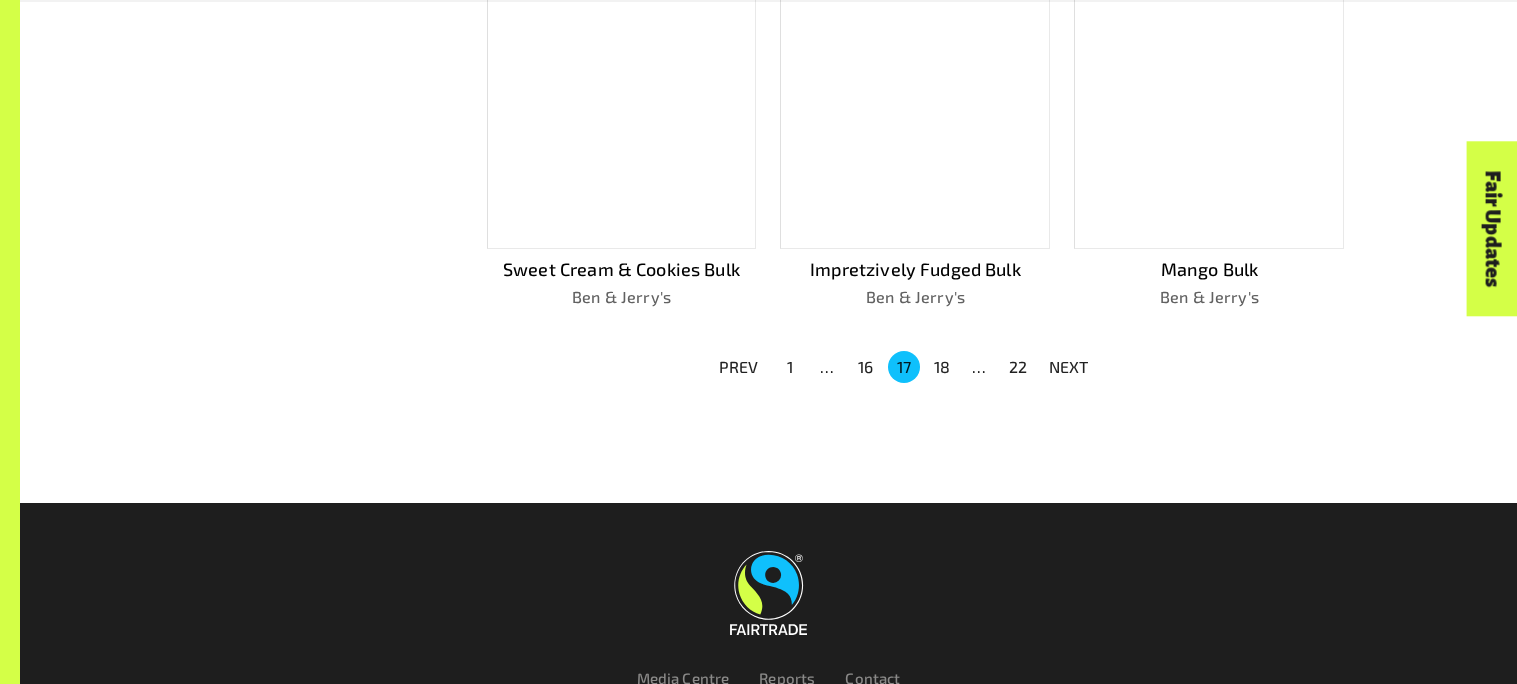click on "PREV" at bounding box center (739, 367) 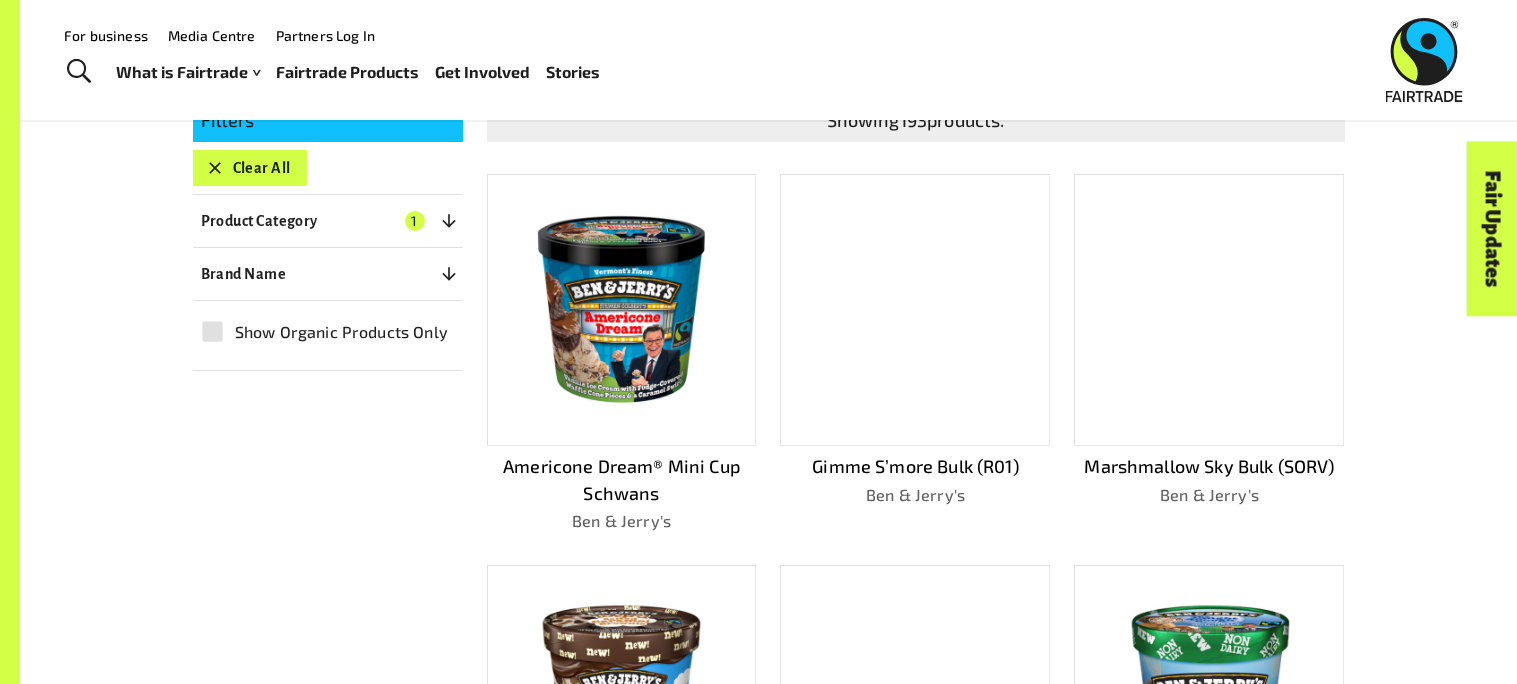 scroll, scrollTop: 455, scrollLeft: 0, axis: vertical 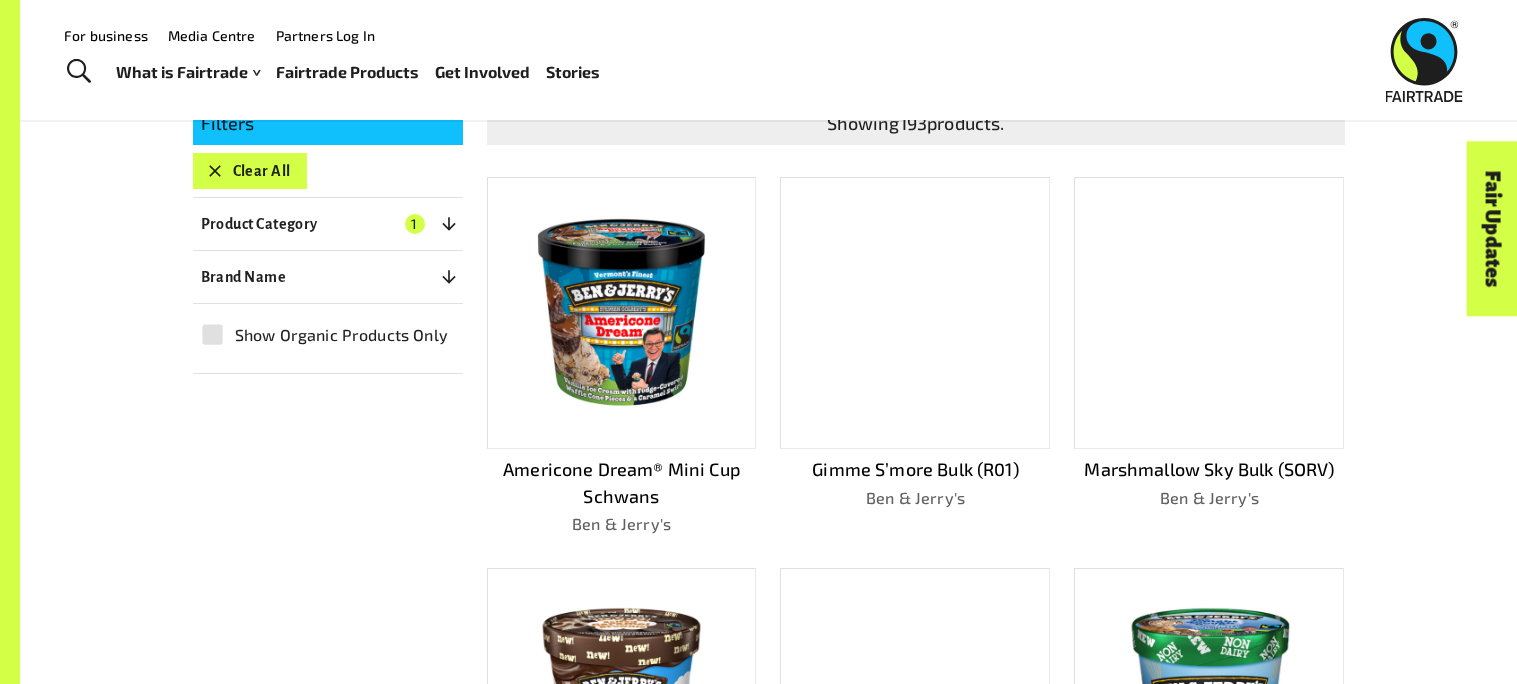 click 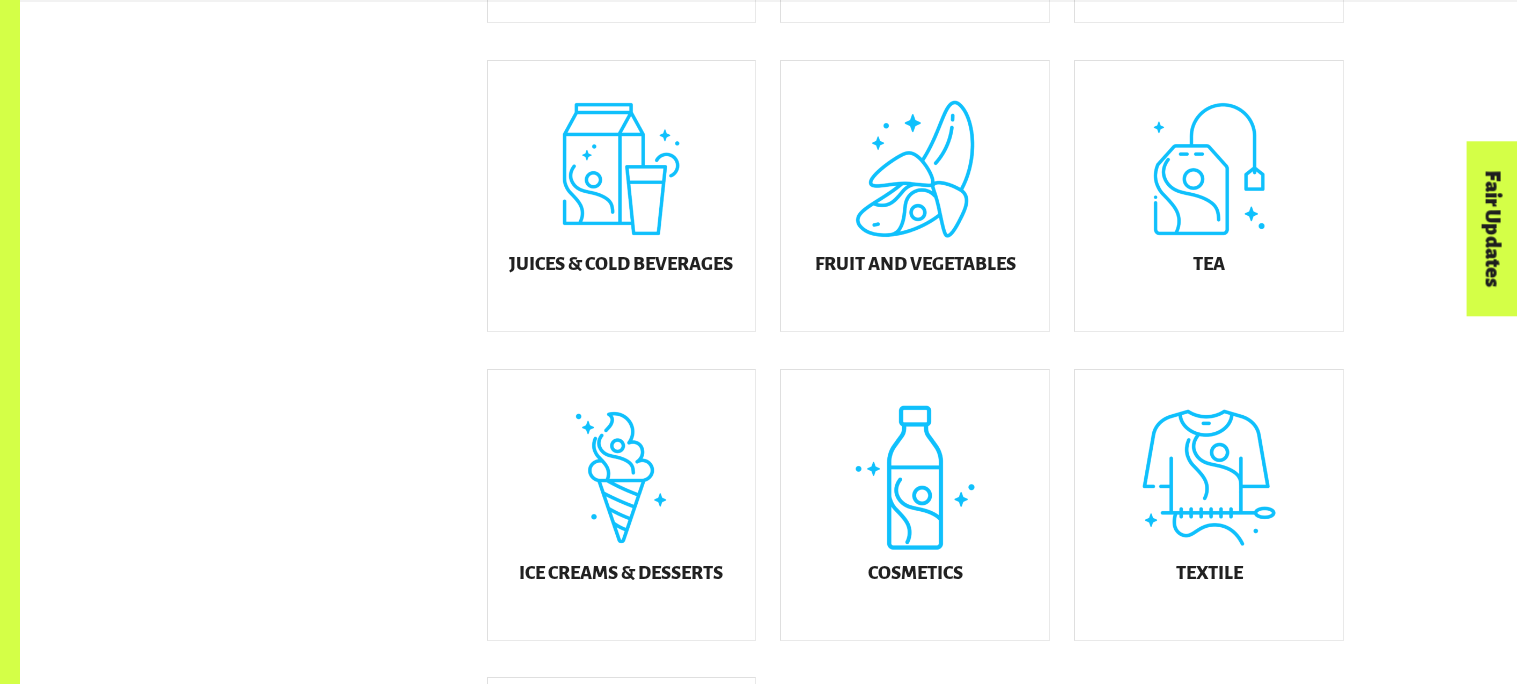 scroll, scrollTop: 910, scrollLeft: 0, axis: vertical 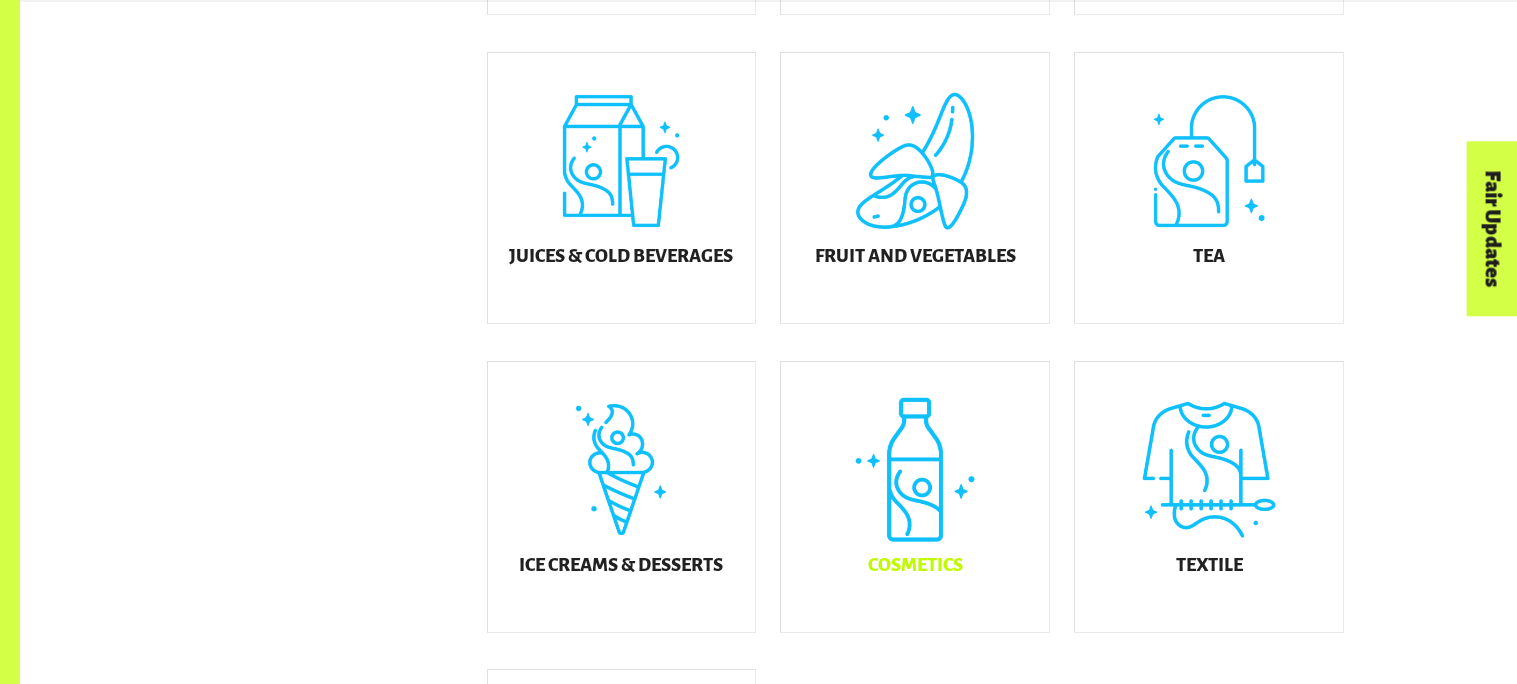 click on "Cosmetics" at bounding box center [915, 565] 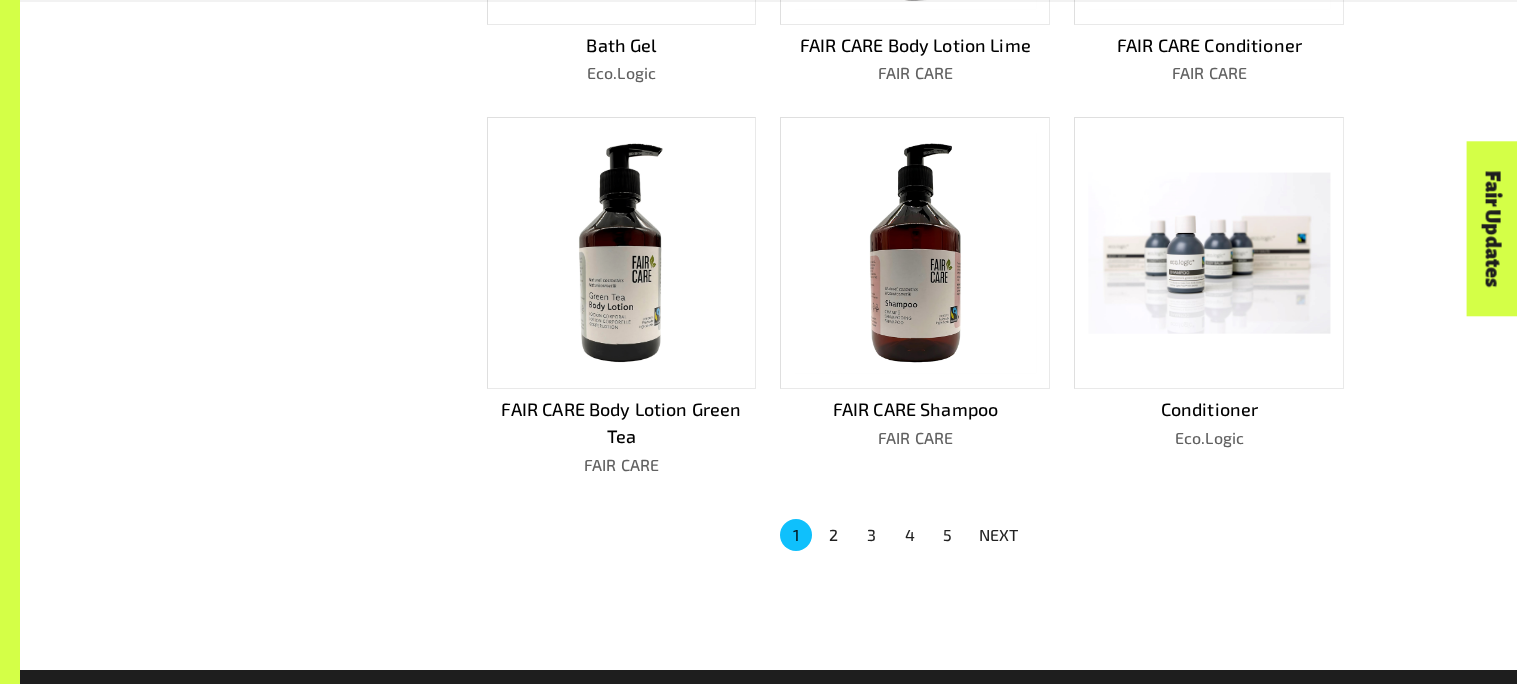 scroll, scrollTop: 1269, scrollLeft: 0, axis: vertical 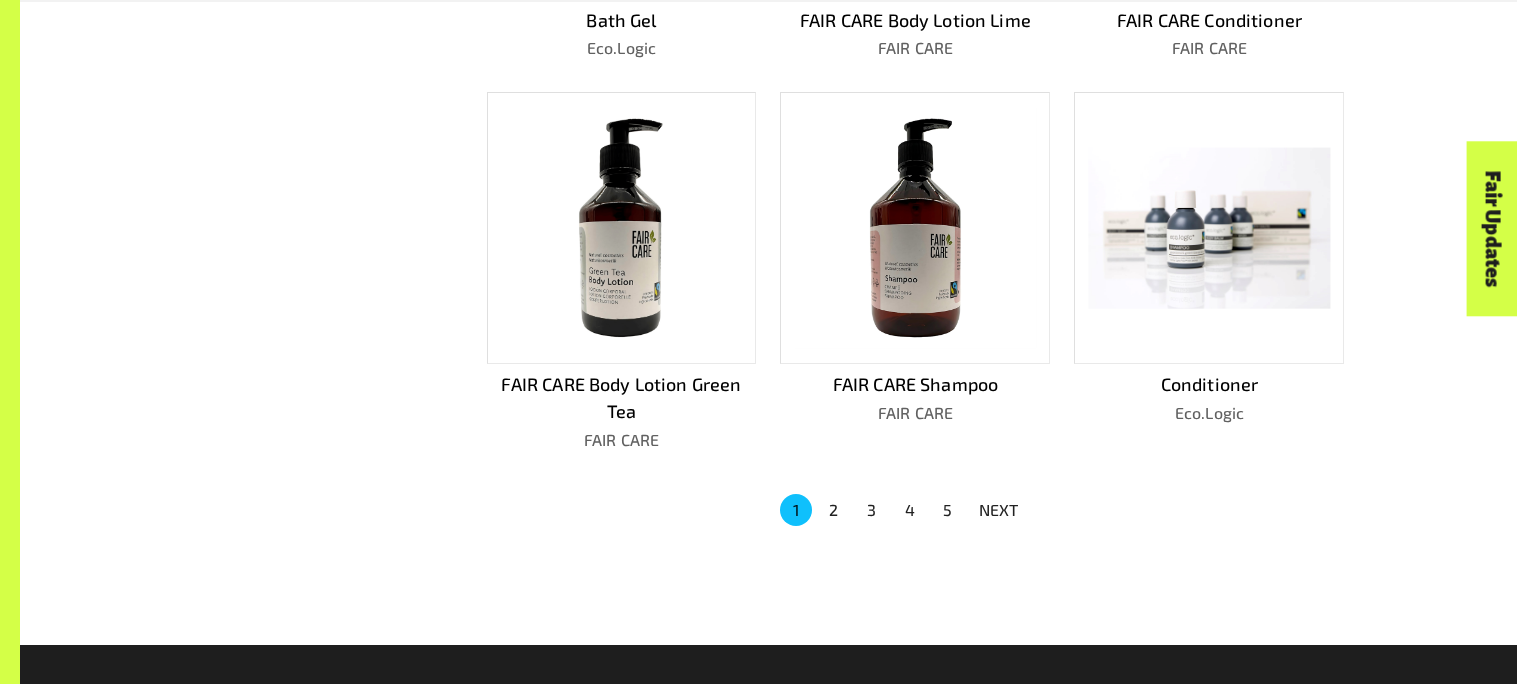 click on "5" at bounding box center [948, 510] 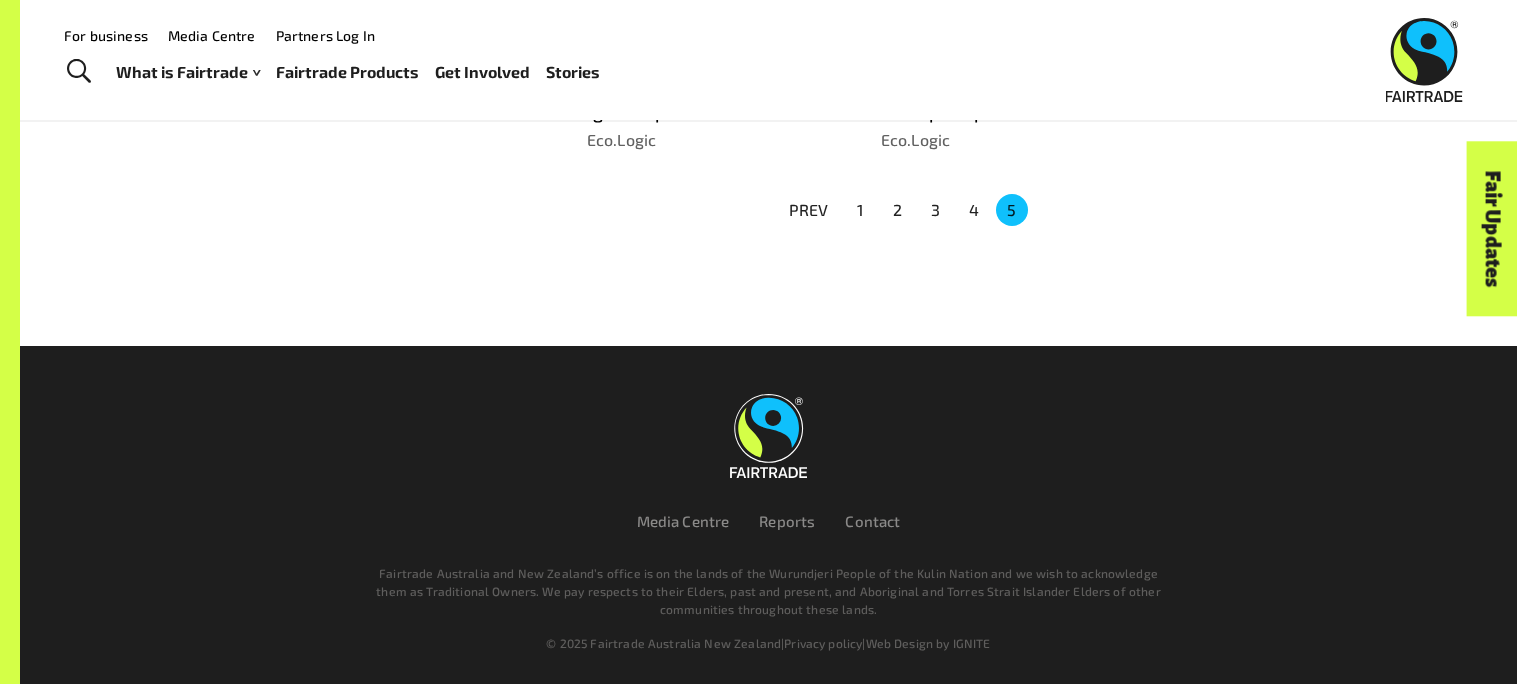 scroll, scrollTop: 877, scrollLeft: 0, axis: vertical 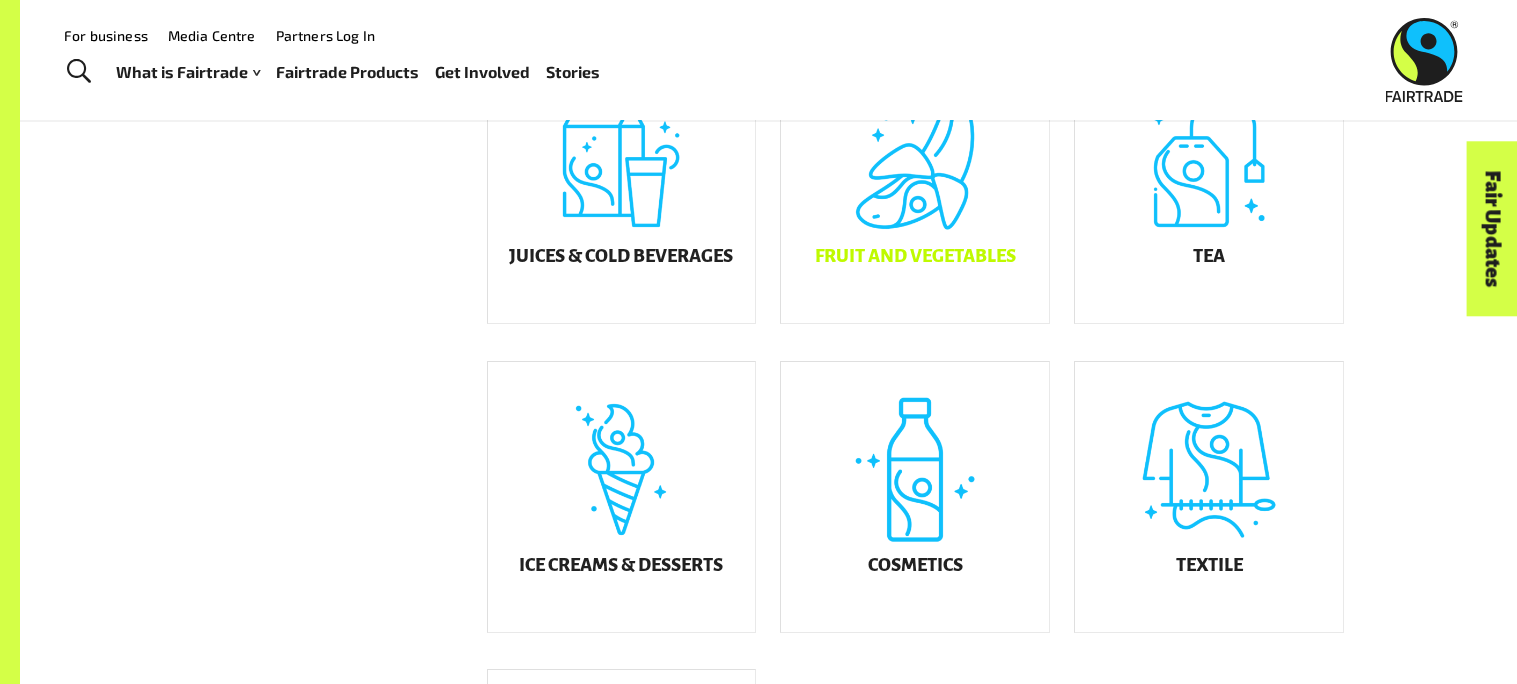 click on "Fruit and Vegetables" at bounding box center [915, 188] 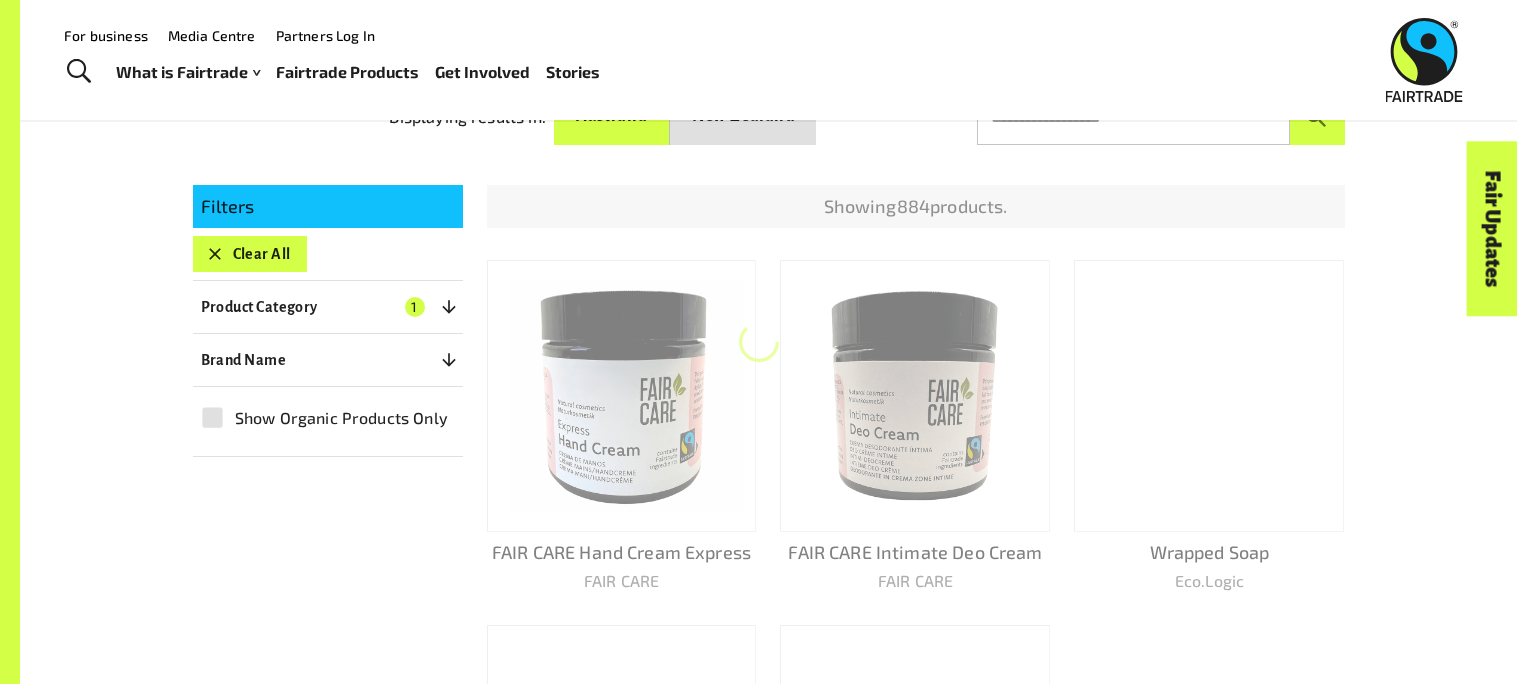 scroll, scrollTop: 369, scrollLeft: 0, axis: vertical 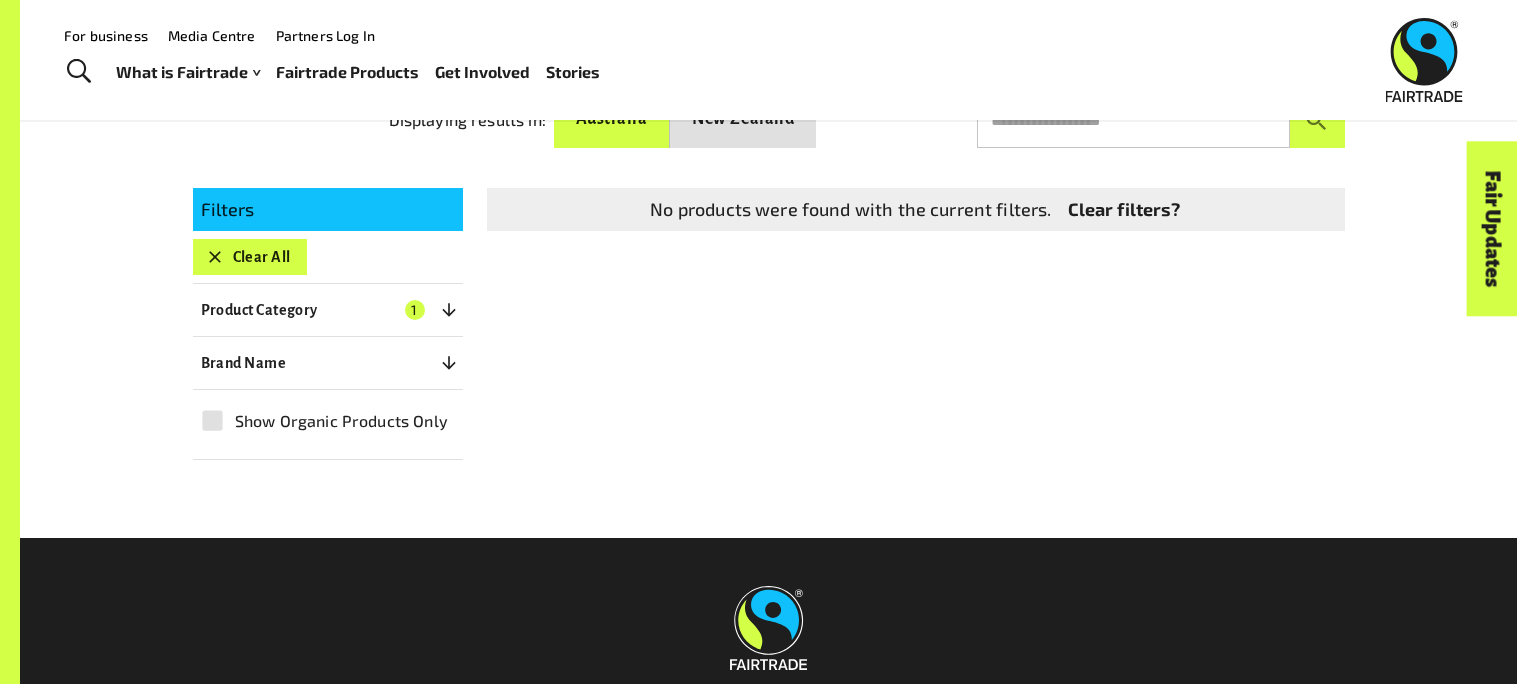 drag, startPoint x: 883, startPoint y: 236, endPoint x: 751, endPoint y: 214, distance: 133.82077 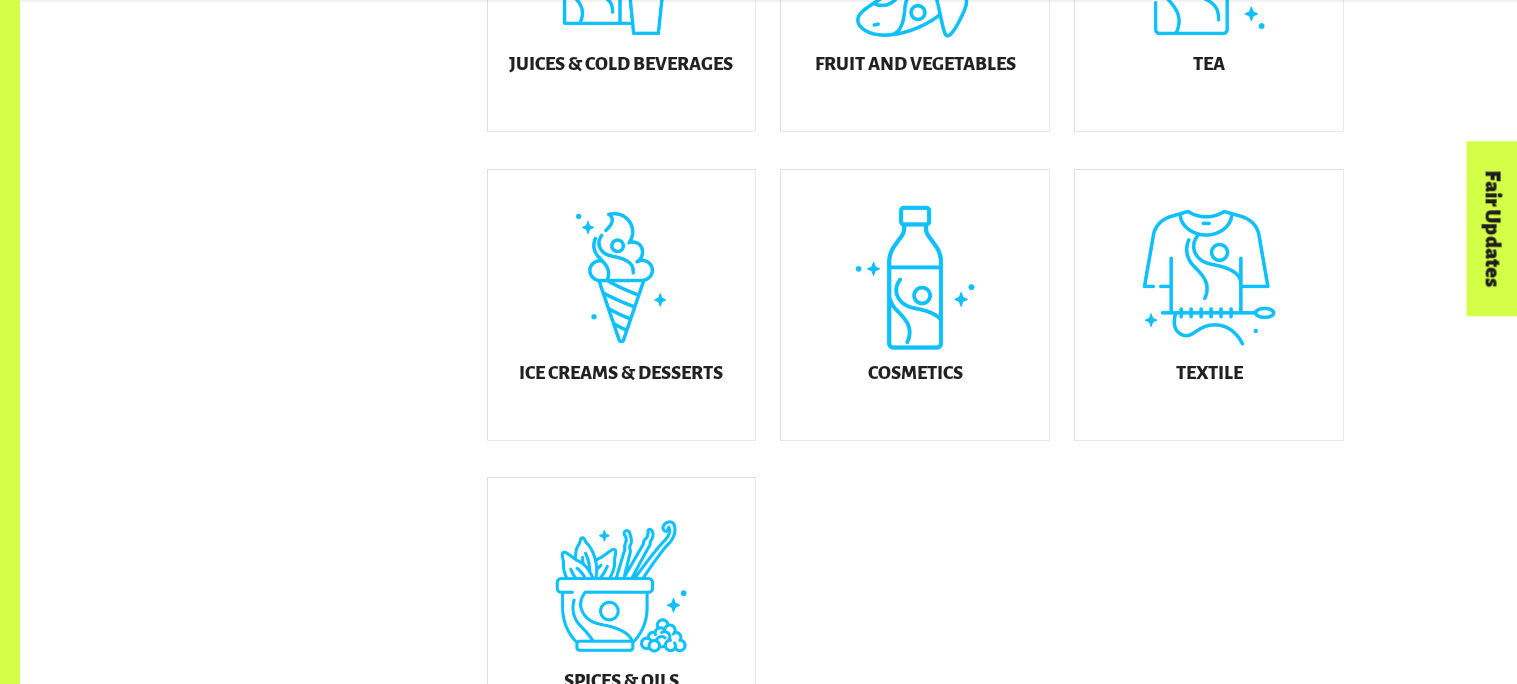 click on "Spices & Oils" at bounding box center (622, 613) 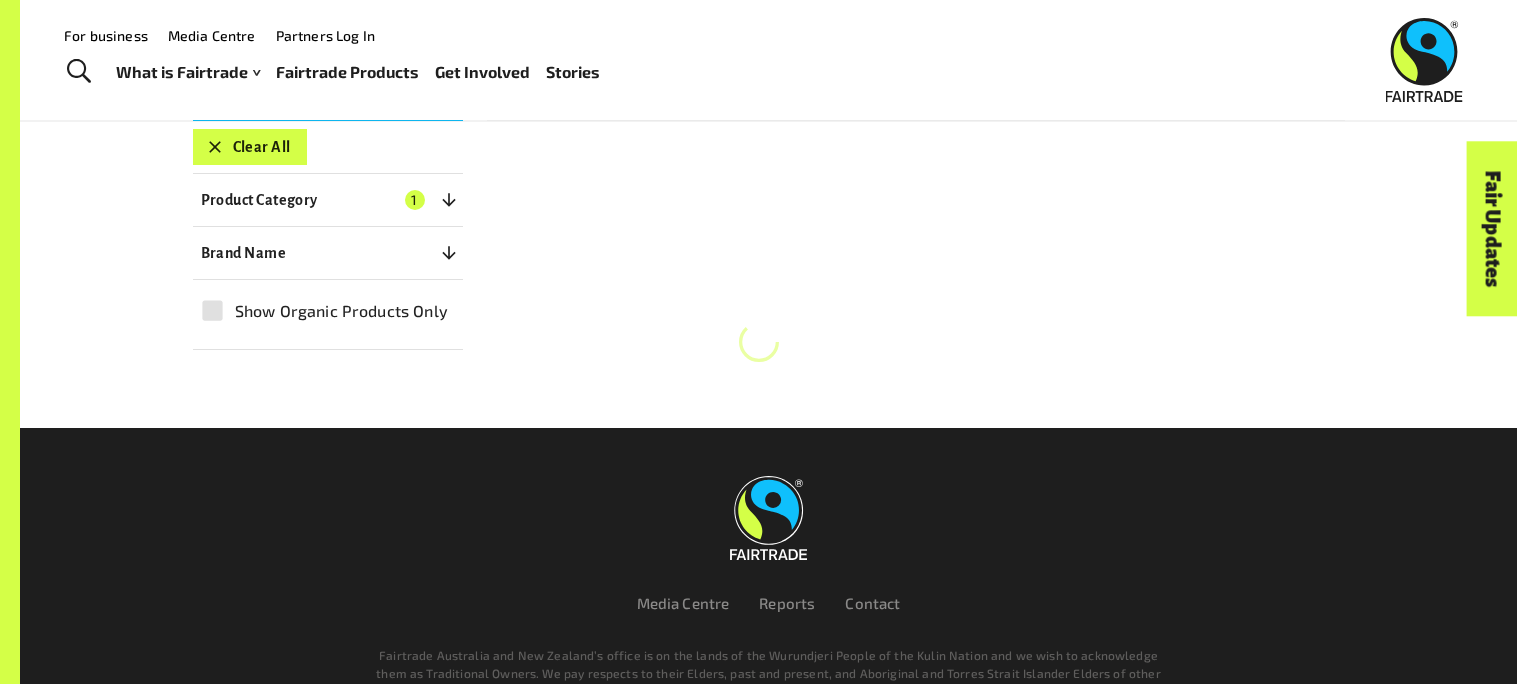 click on "Media Centre
Reports
Contact
Fairtrade Australia and New Zealand’s office is on the lands of the Wurundjeri People of the Kulin Nation and we wish to acknowledge them as Traditional Owners. We pay respects to their Elders, past and present, and Aboriginal and Torres Strait Islander Elders of other communities throughout these lands.
© 2025 Fairtrade Australia New Zealand
|  Privacy policy
|  Web Design by IGNITE" at bounding box center [769, 597] 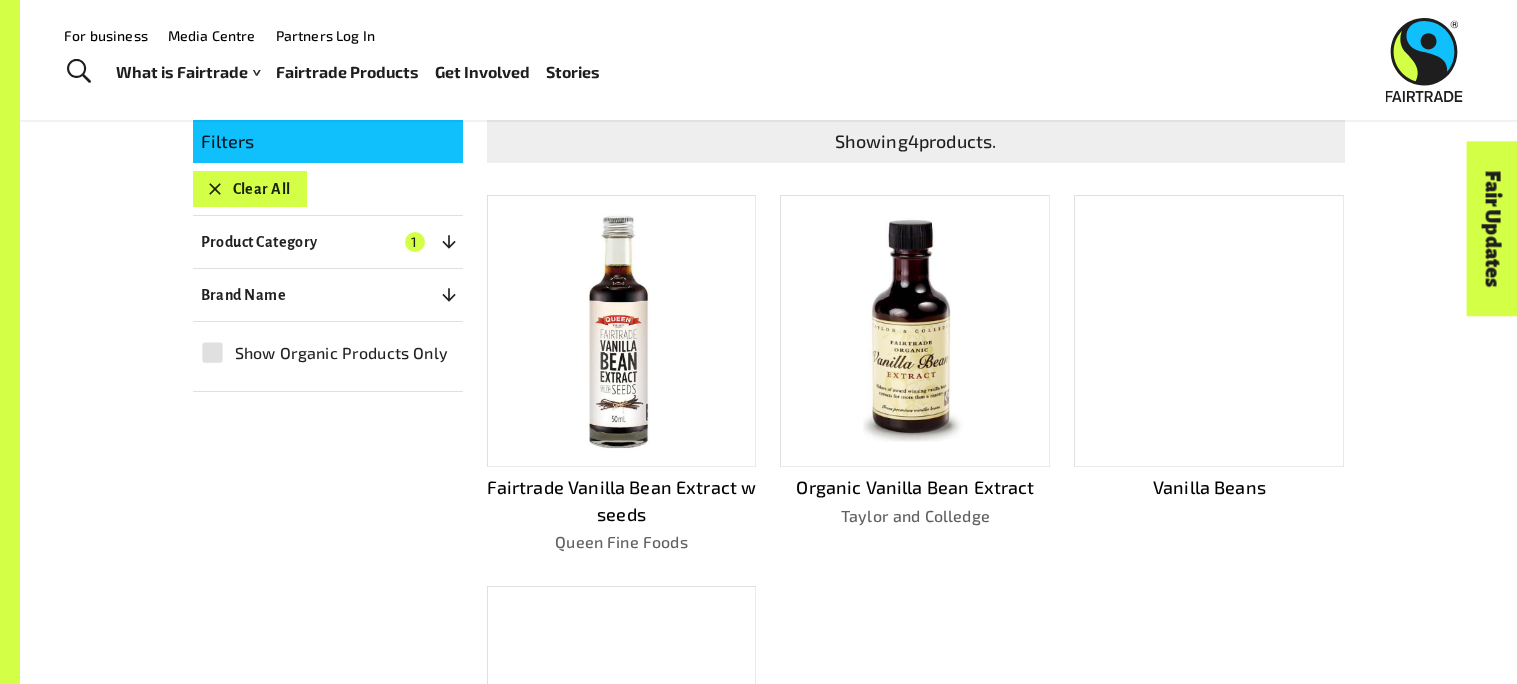 scroll, scrollTop: 435, scrollLeft: 0, axis: vertical 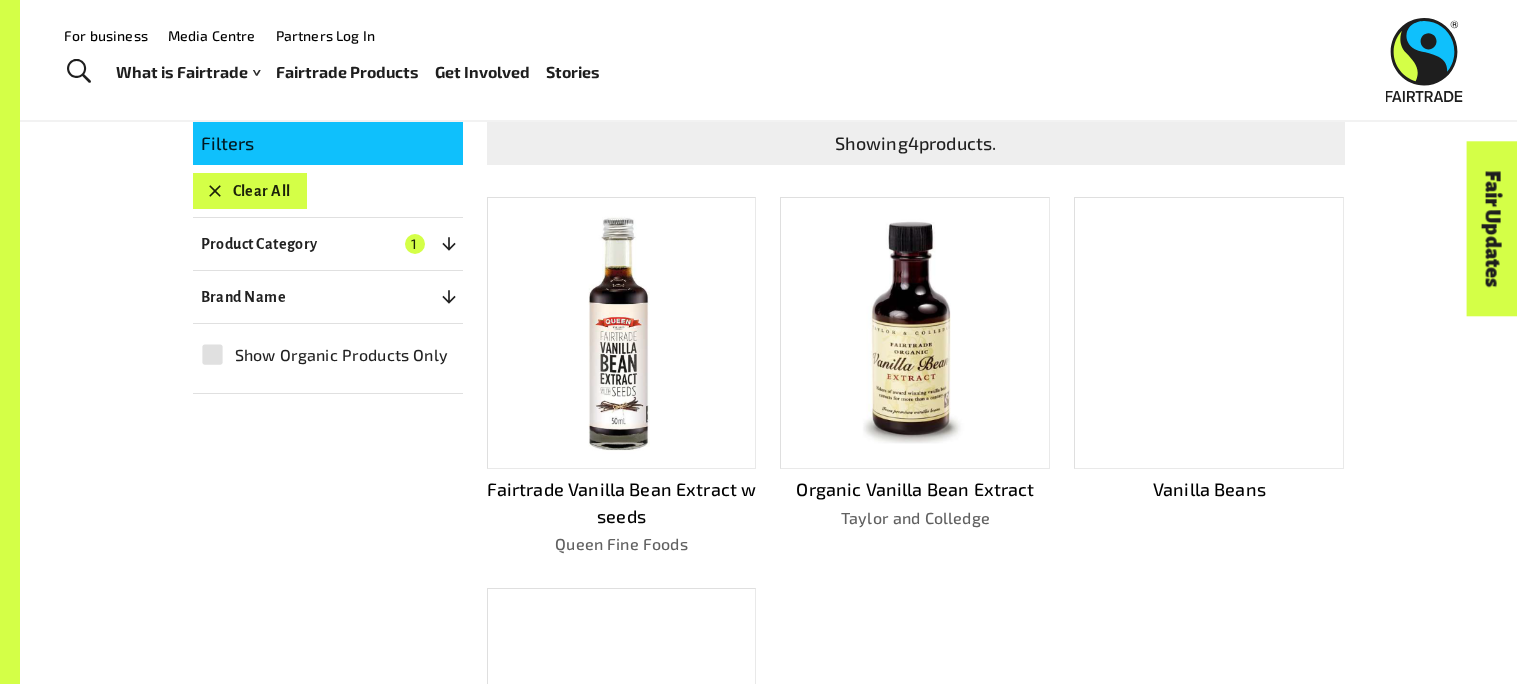 click on "ORGANIC COCONUT MILK FAIRTRADE" at bounding box center [610, 739] 